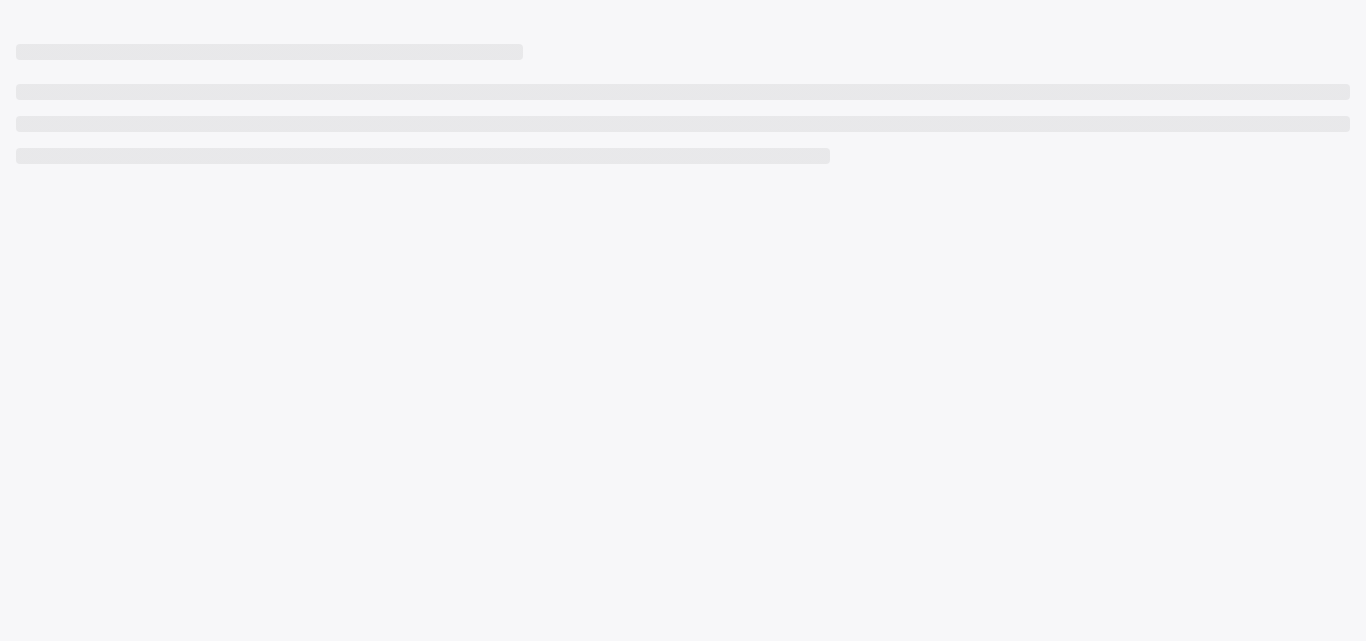 scroll, scrollTop: 0, scrollLeft: 0, axis: both 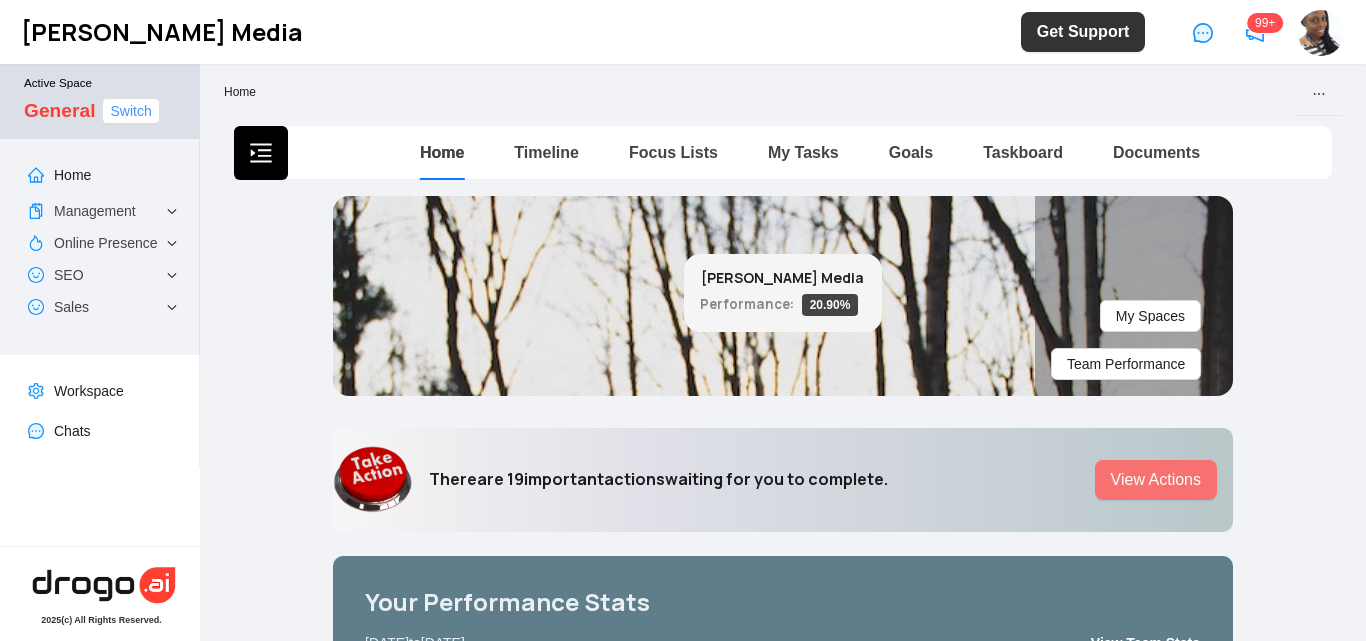 click on "Switch" at bounding box center (130, 111) 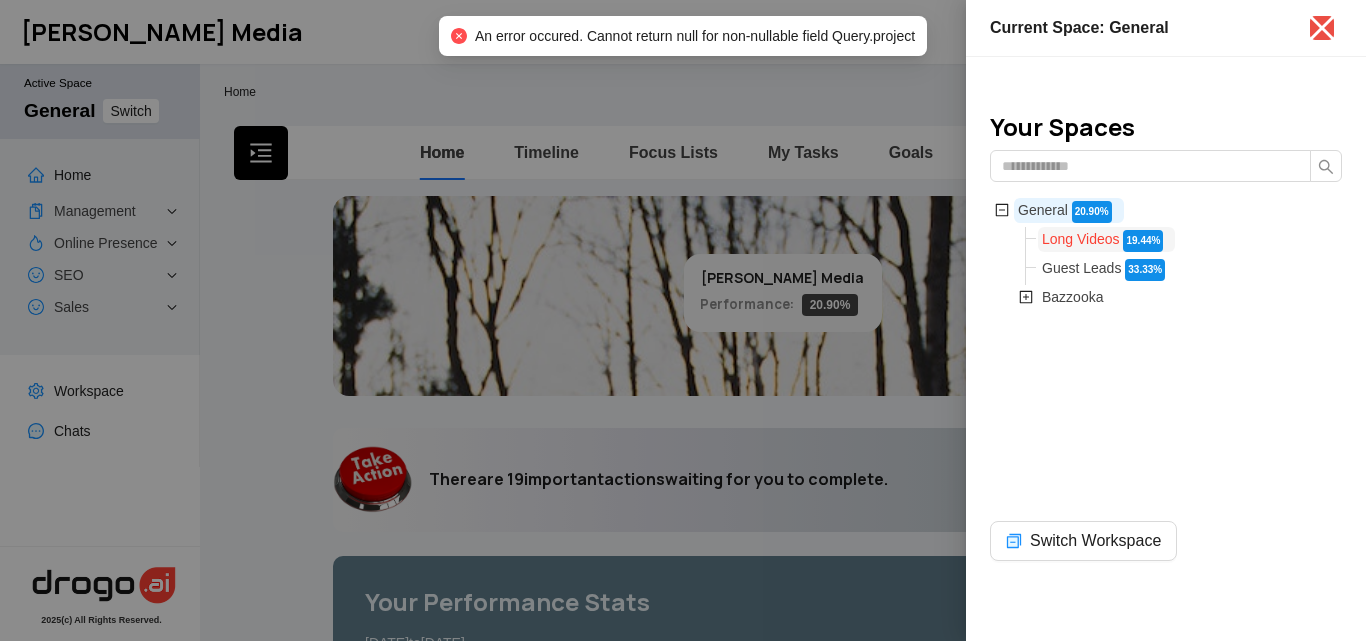 click on "Long Videos" at bounding box center [1081, 239] 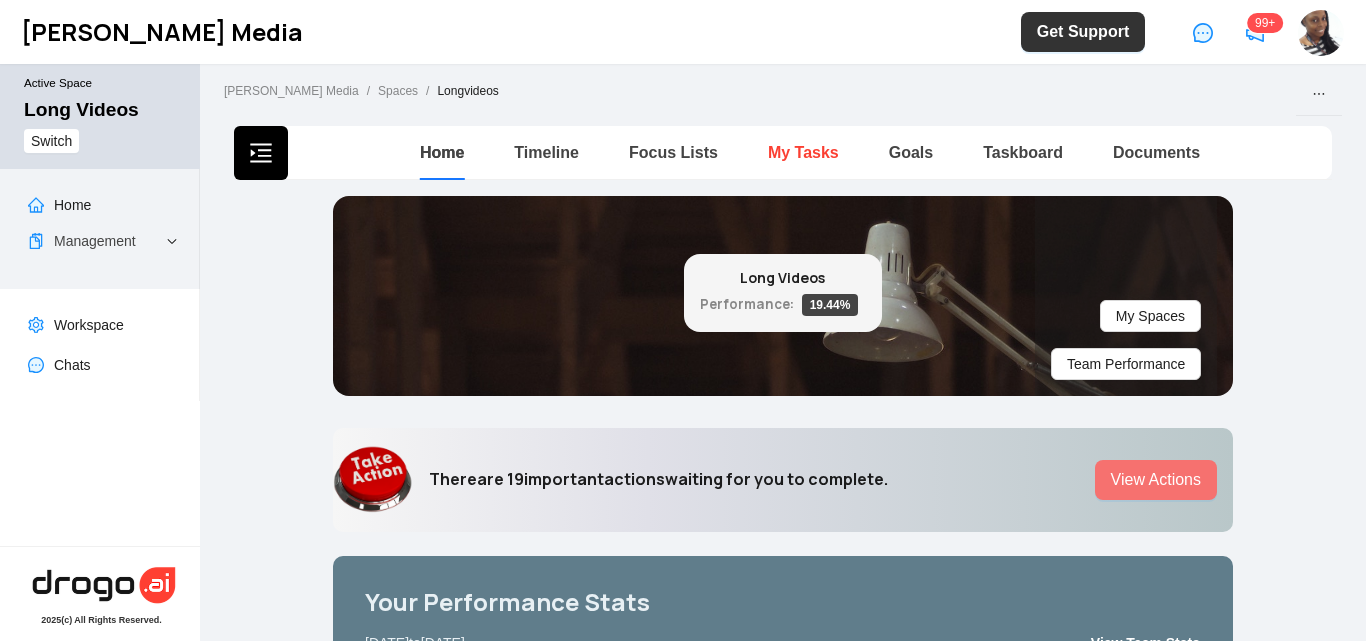 click on "My Tasks" at bounding box center (803, 152) 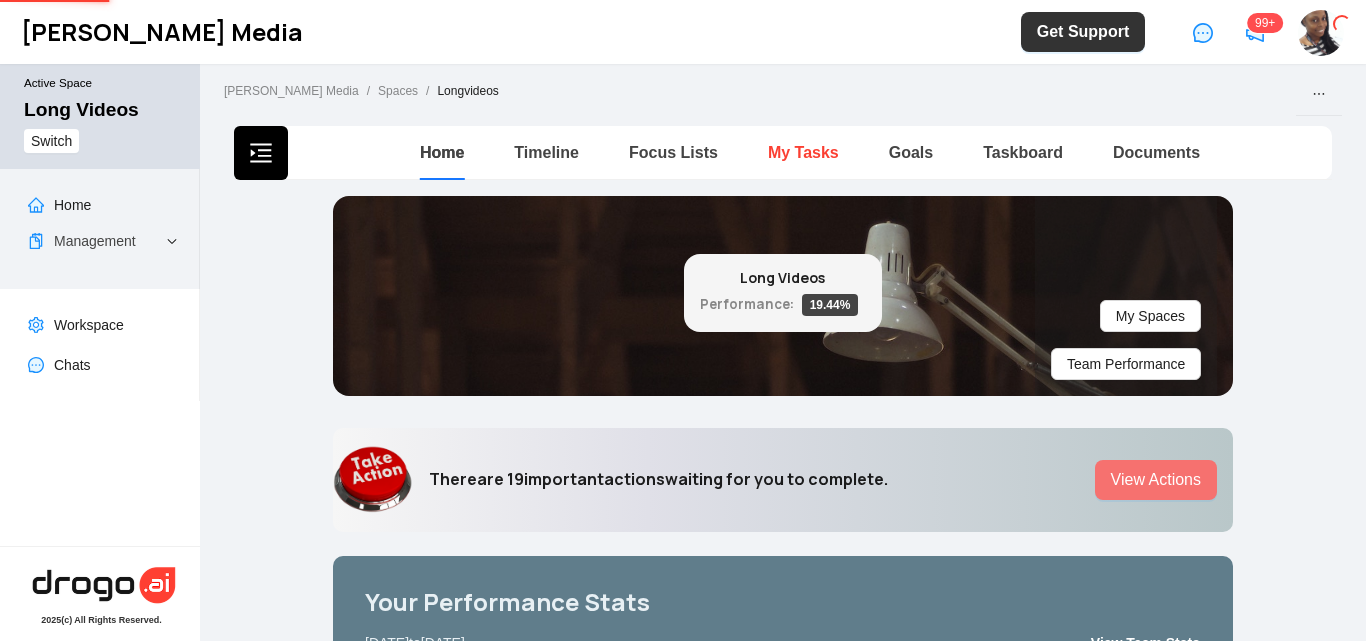 type 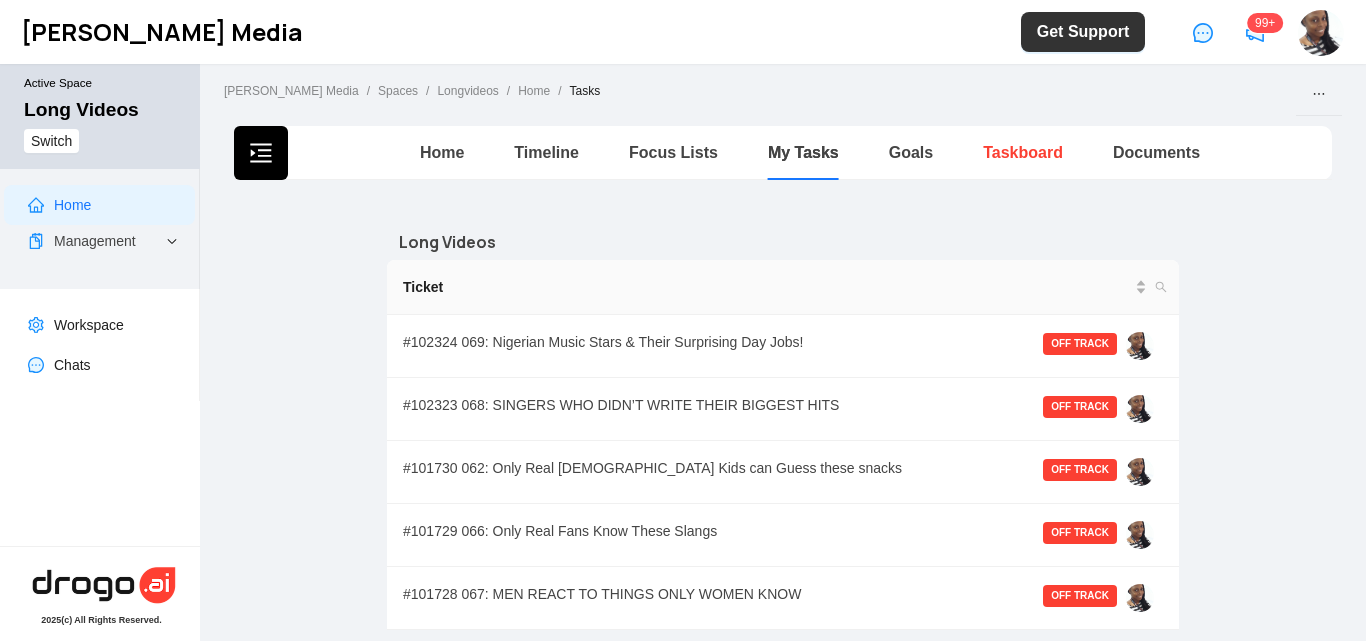 click on "Taskboard" at bounding box center [1023, 152] 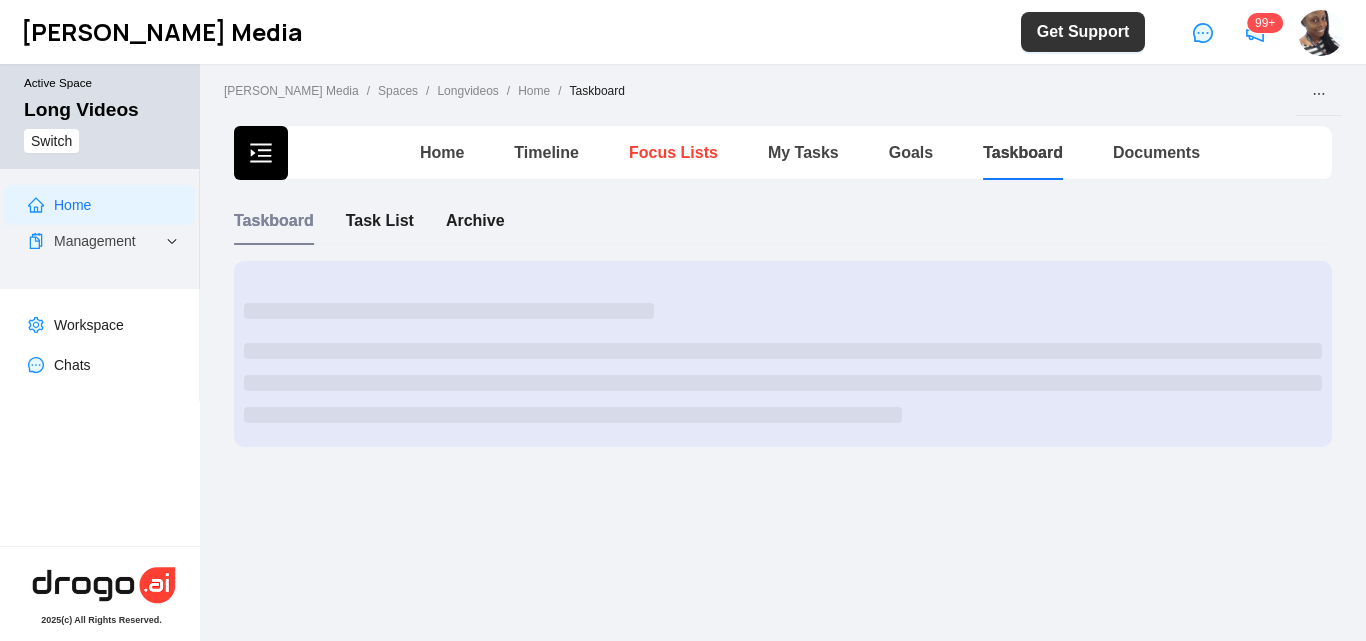 click on "Focus Lists" at bounding box center [673, 152] 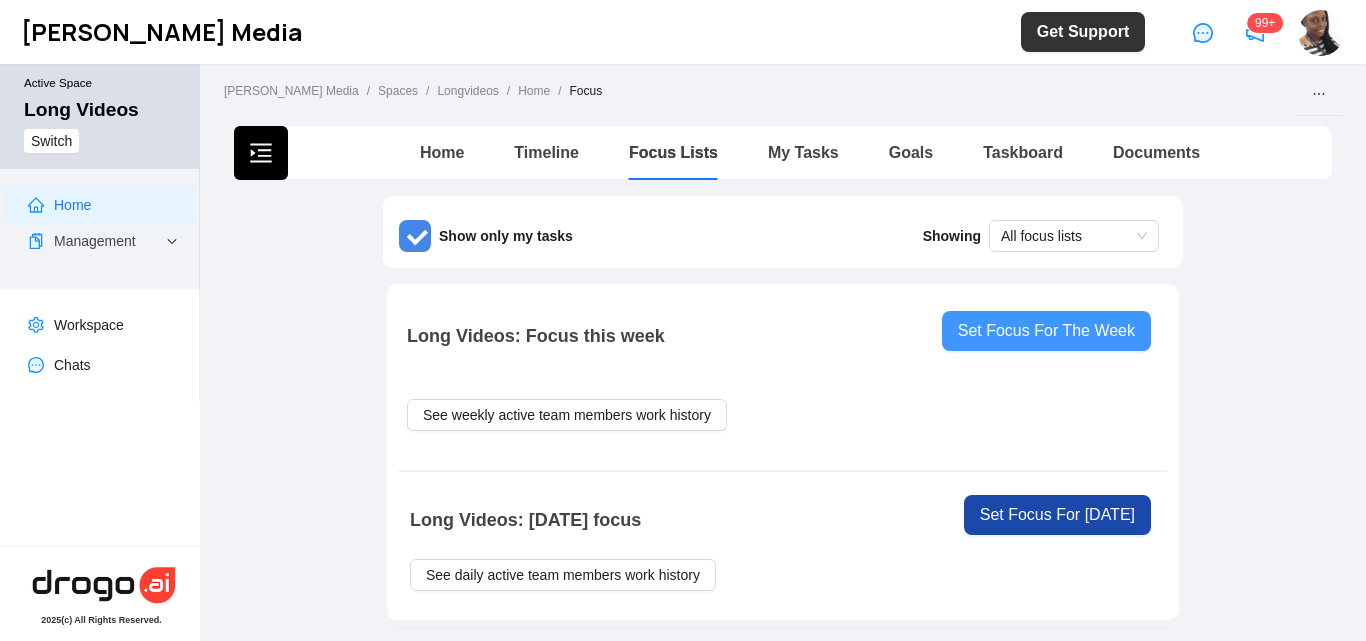 click on "Set Focus For The Week" at bounding box center [1046, 331] 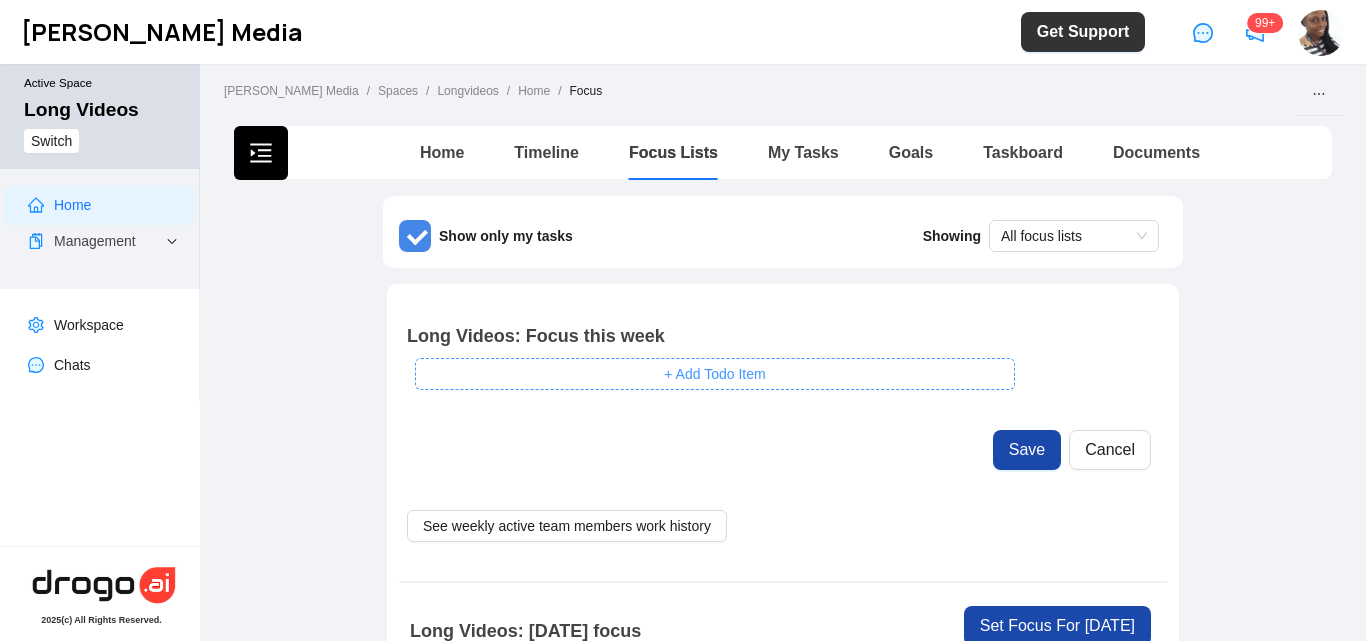 click on "+ Add Todo Item" at bounding box center (714, 374) 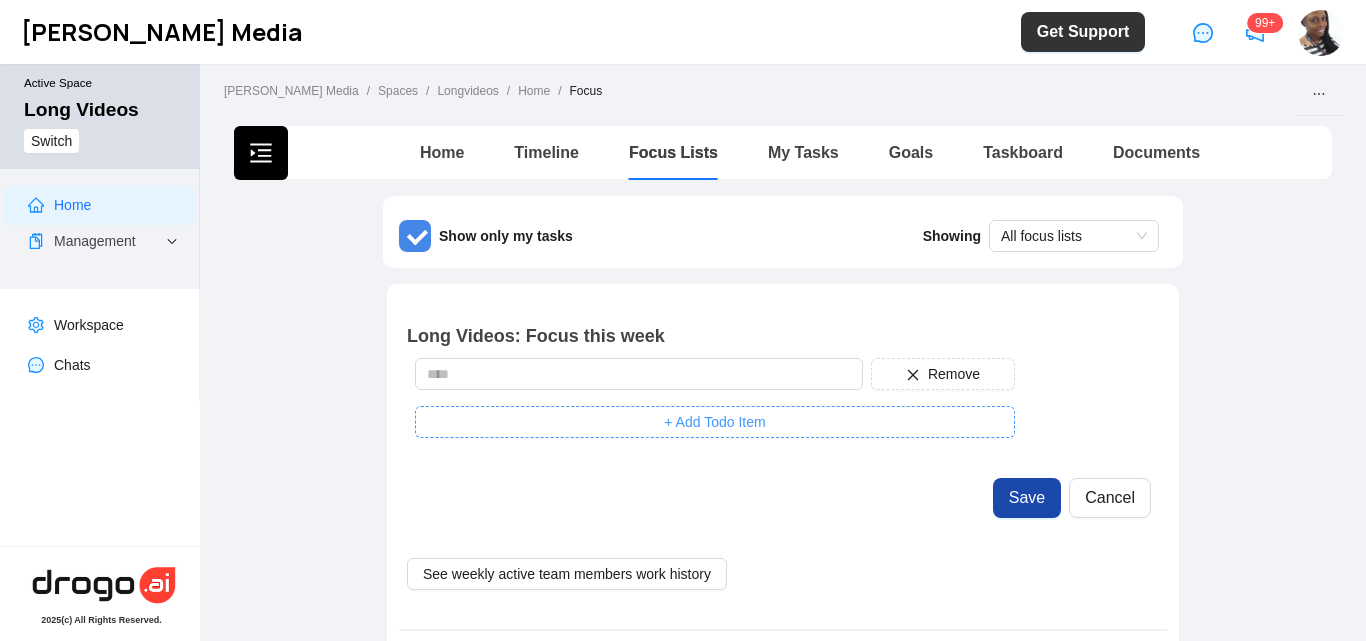 click on "+ Add Todo Item" at bounding box center (714, 422) 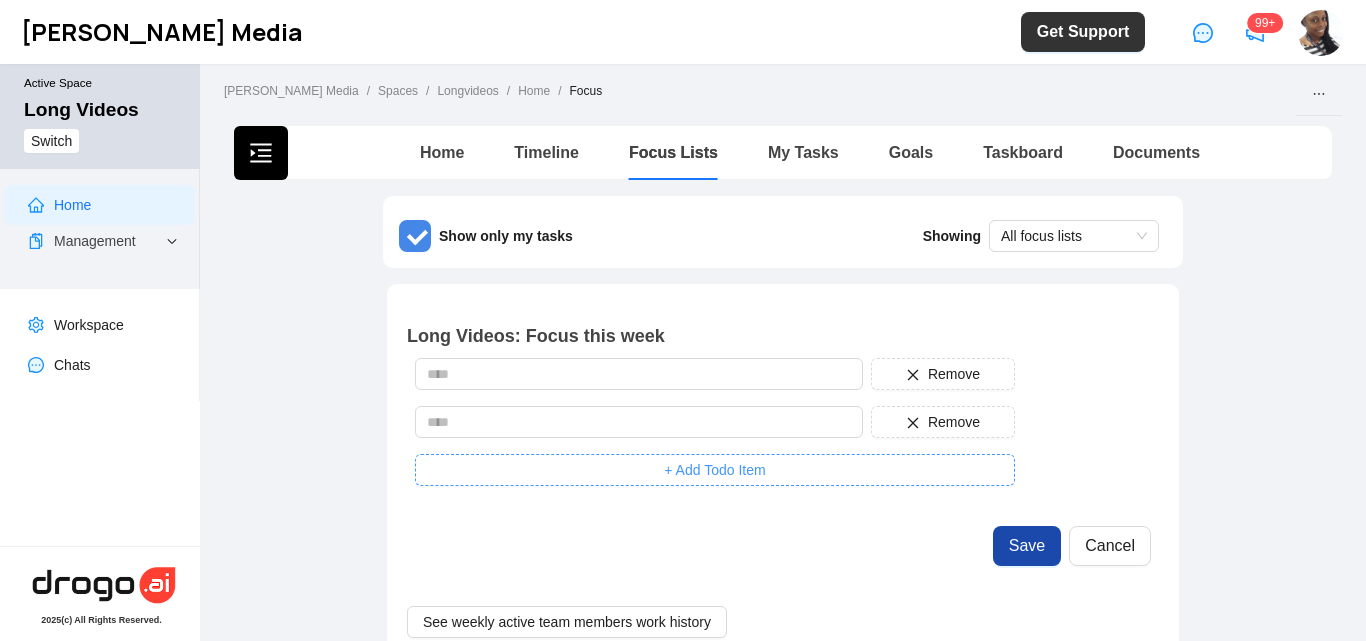 click on "+ Add Todo Item" at bounding box center (714, 470) 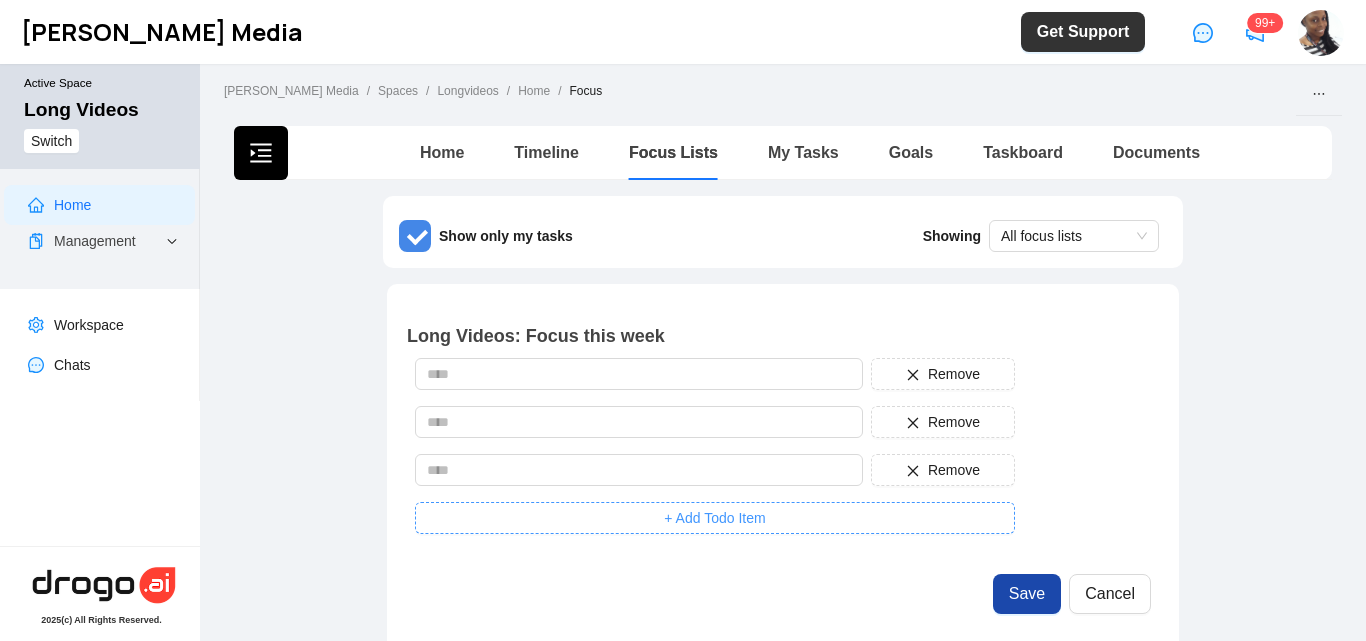 click on "+ Add Todo Item" at bounding box center (714, 518) 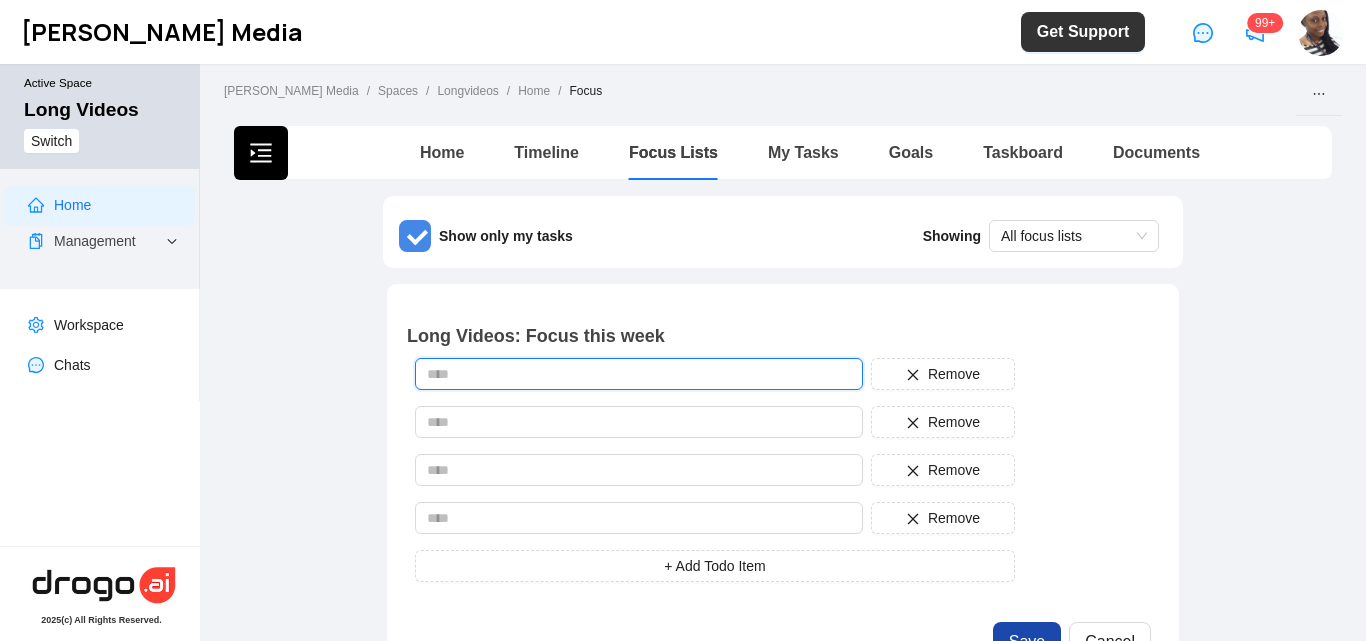 click at bounding box center [639, 374] 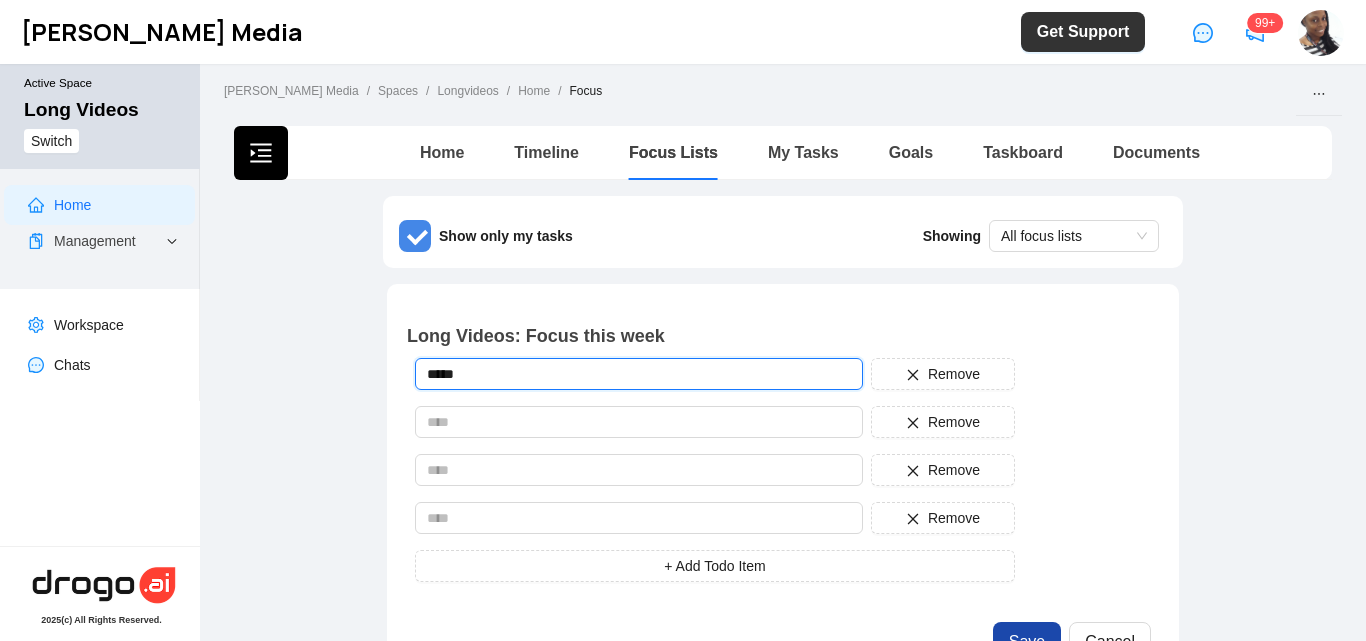 paste on "**********" 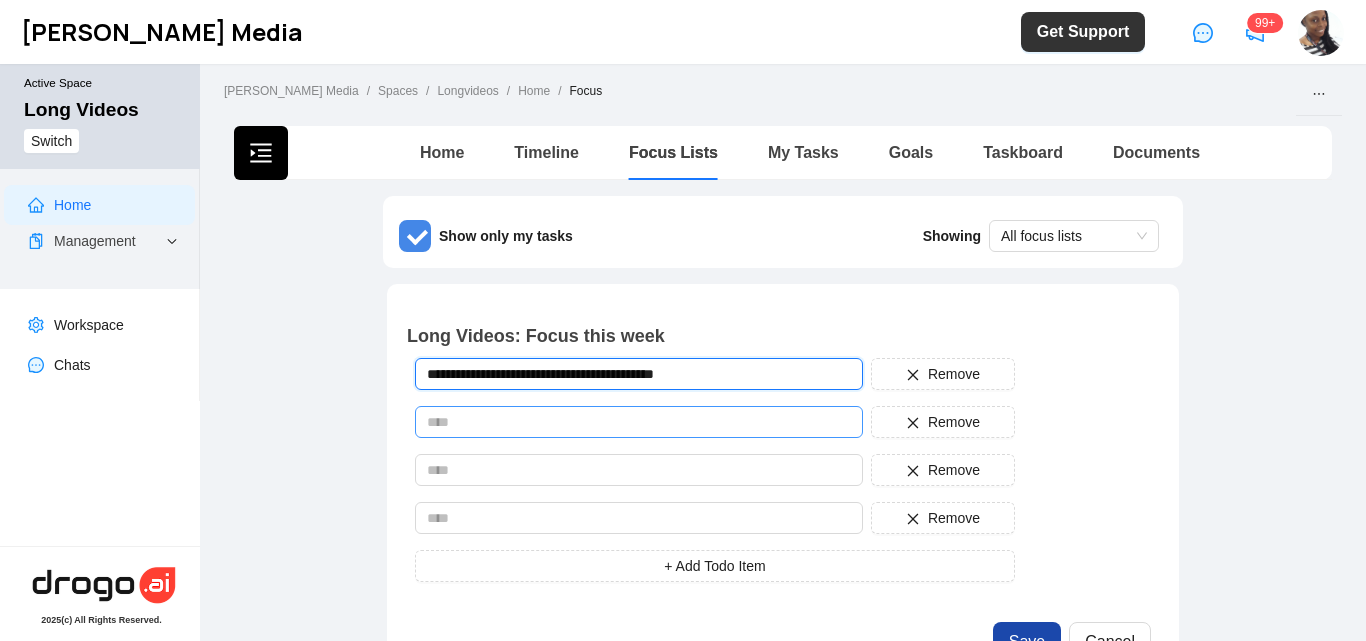 type on "**********" 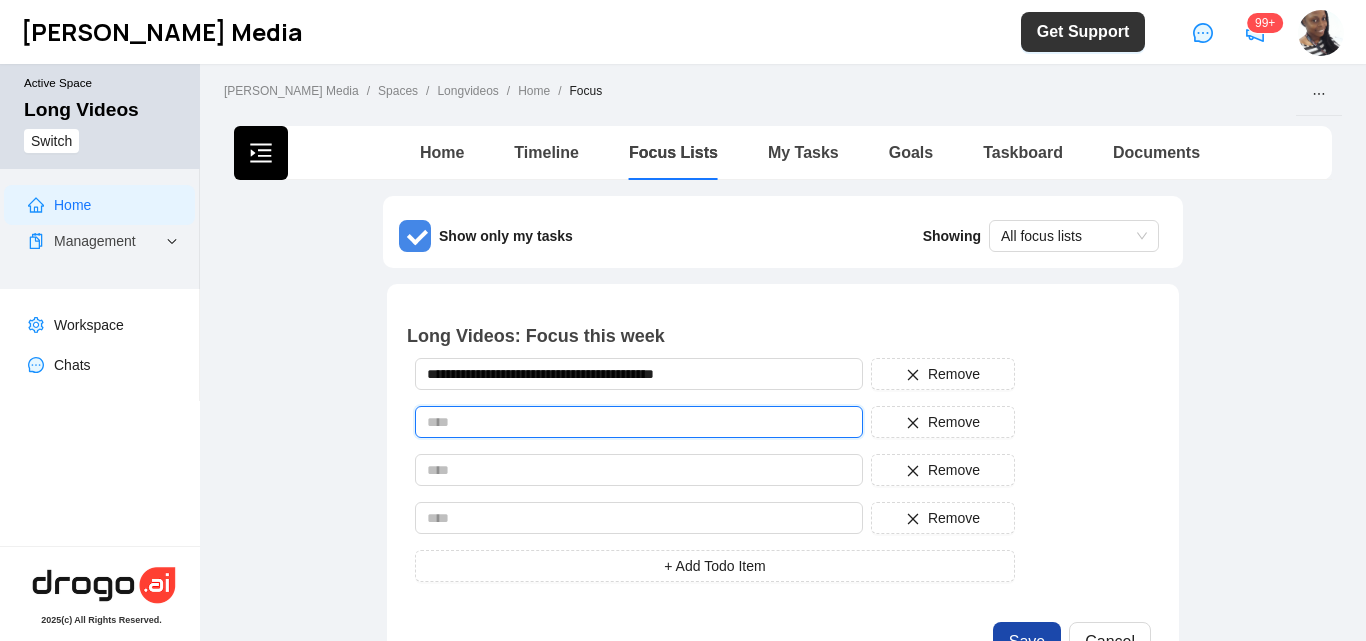 click at bounding box center (639, 422) 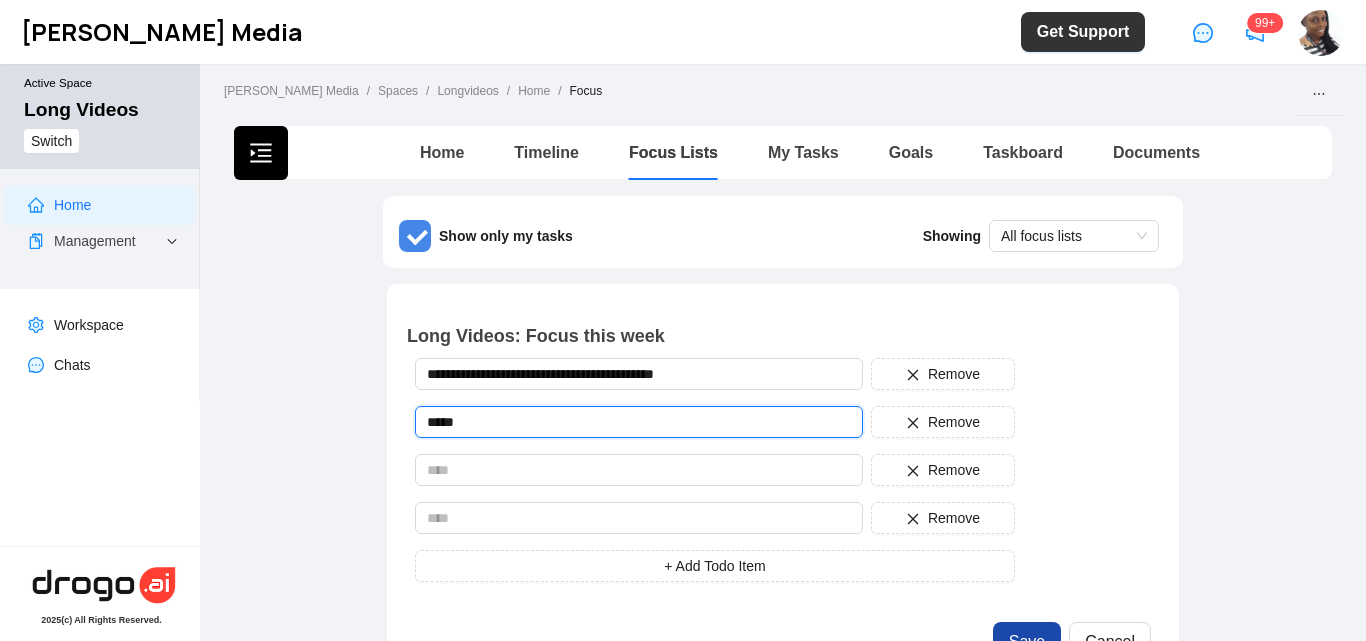 paste on "**********" 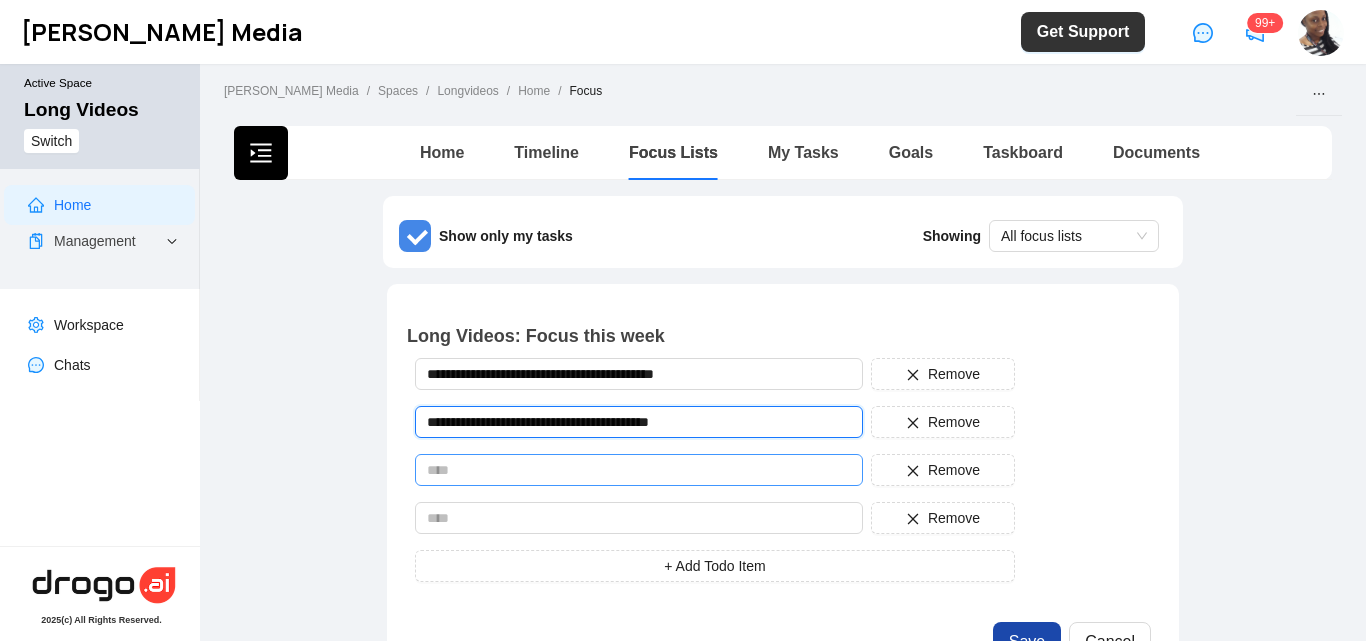 type on "**********" 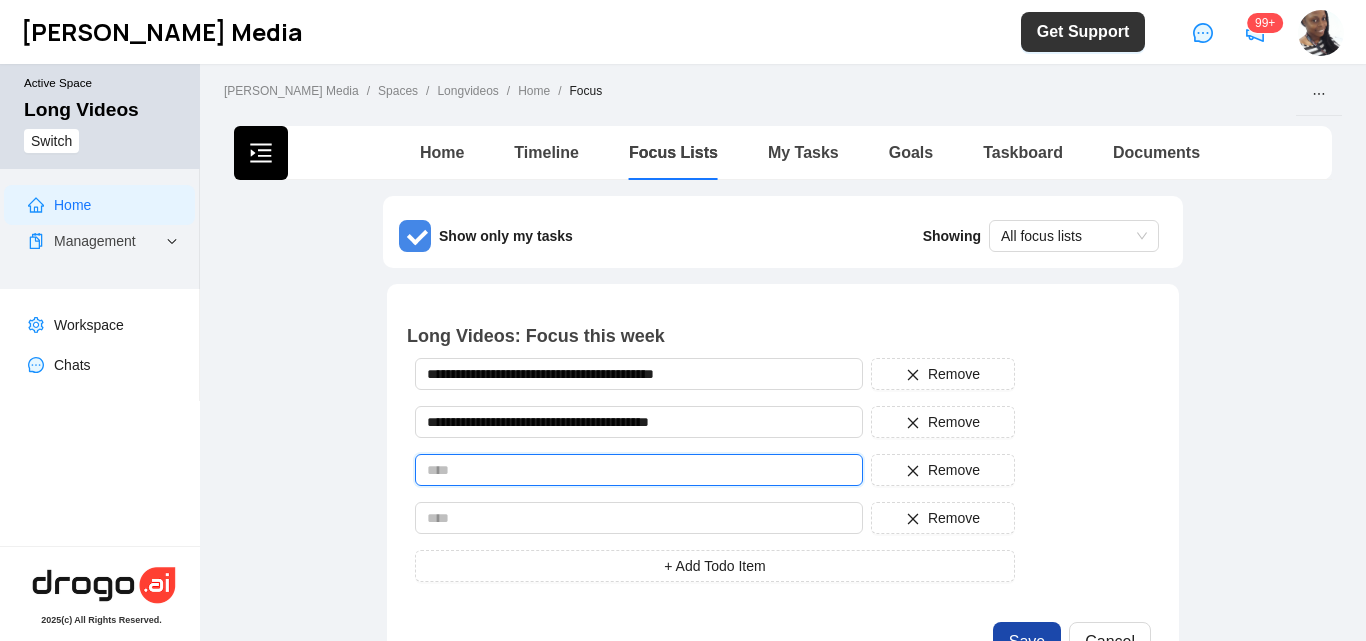 click at bounding box center [639, 470] 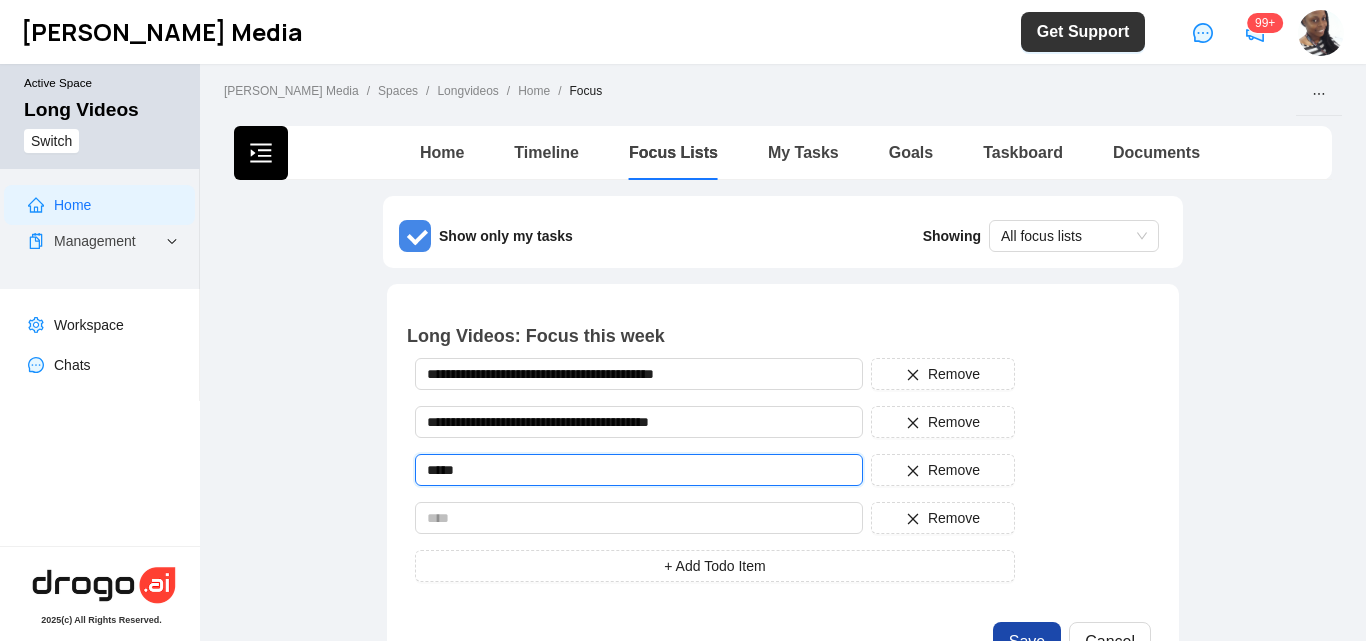 paste on "**********" 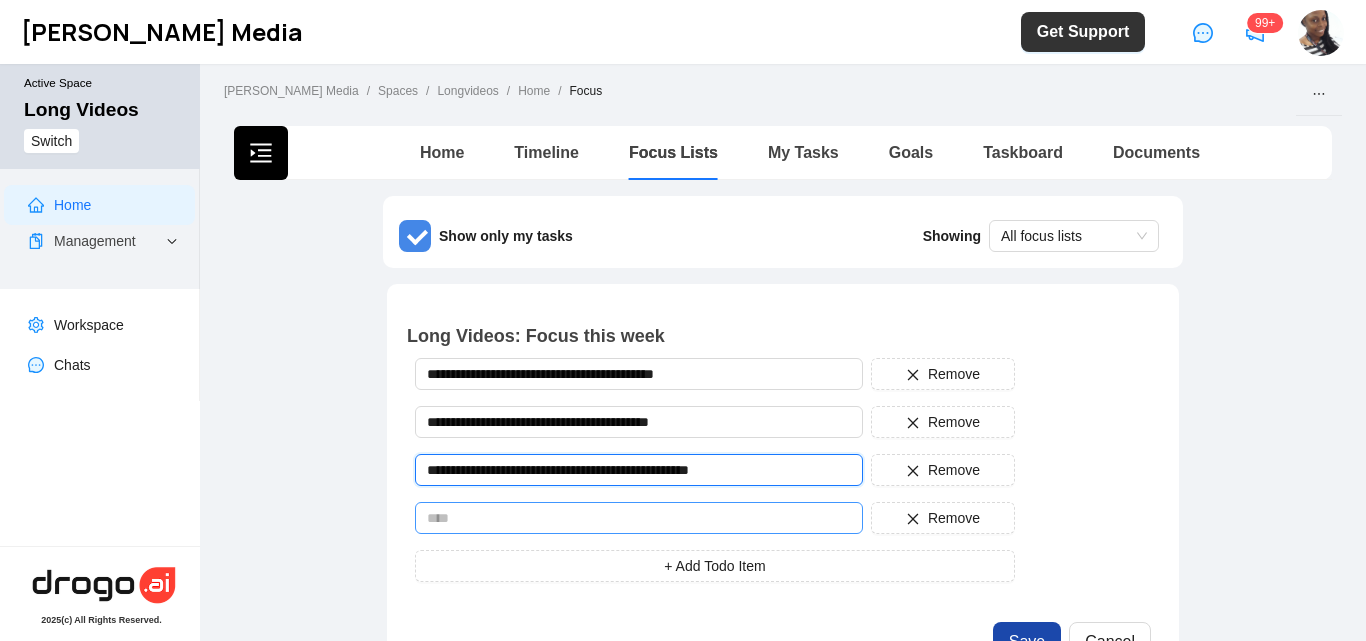 type on "**********" 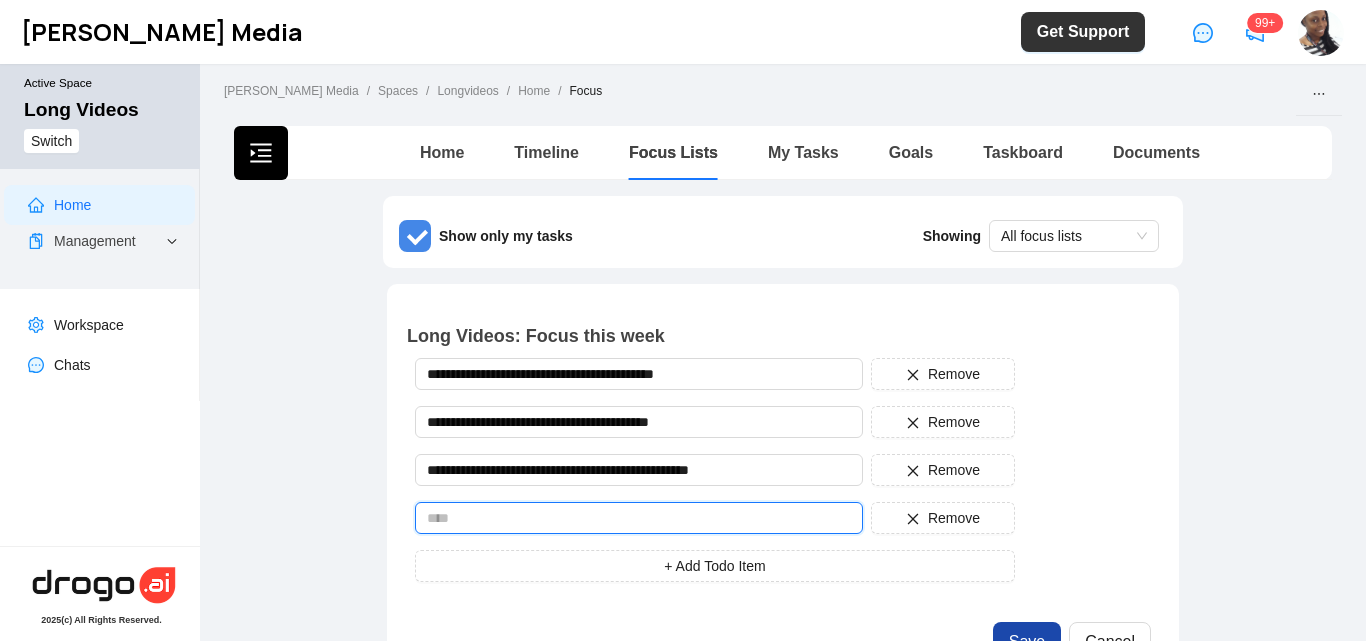 click at bounding box center [639, 518] 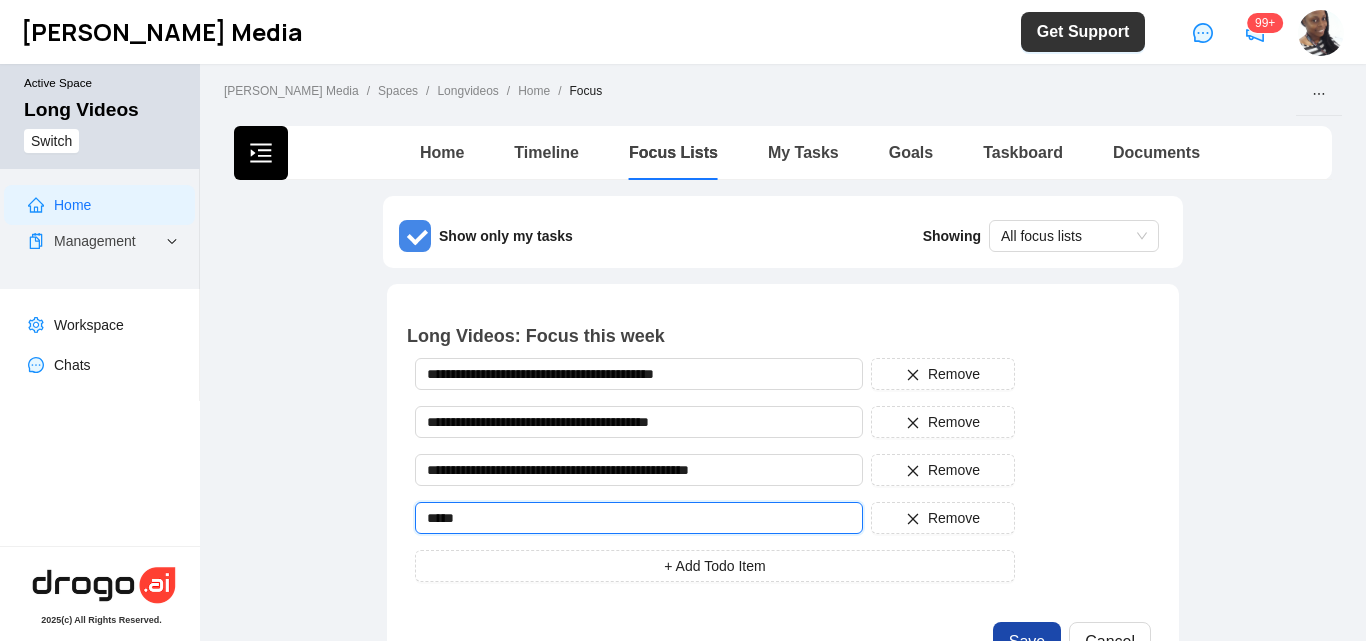 paste on "**********" 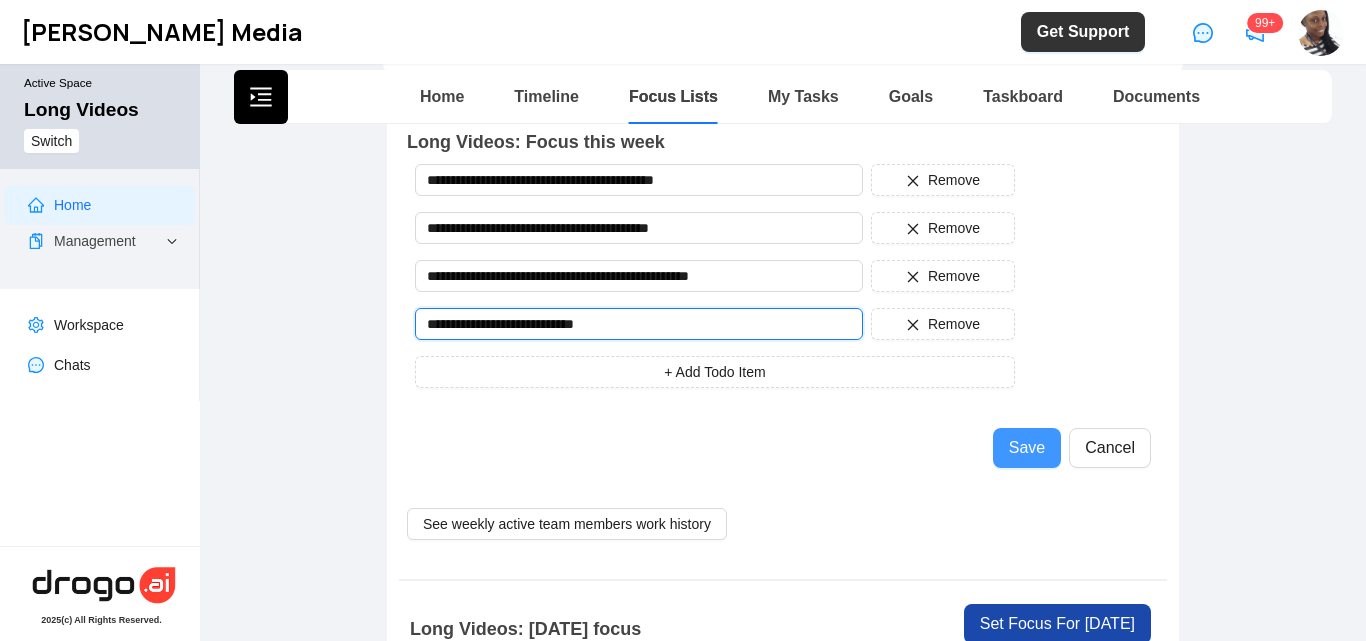 scroll, scrollTop: 195, scrollLeft: 0, axis: vertical 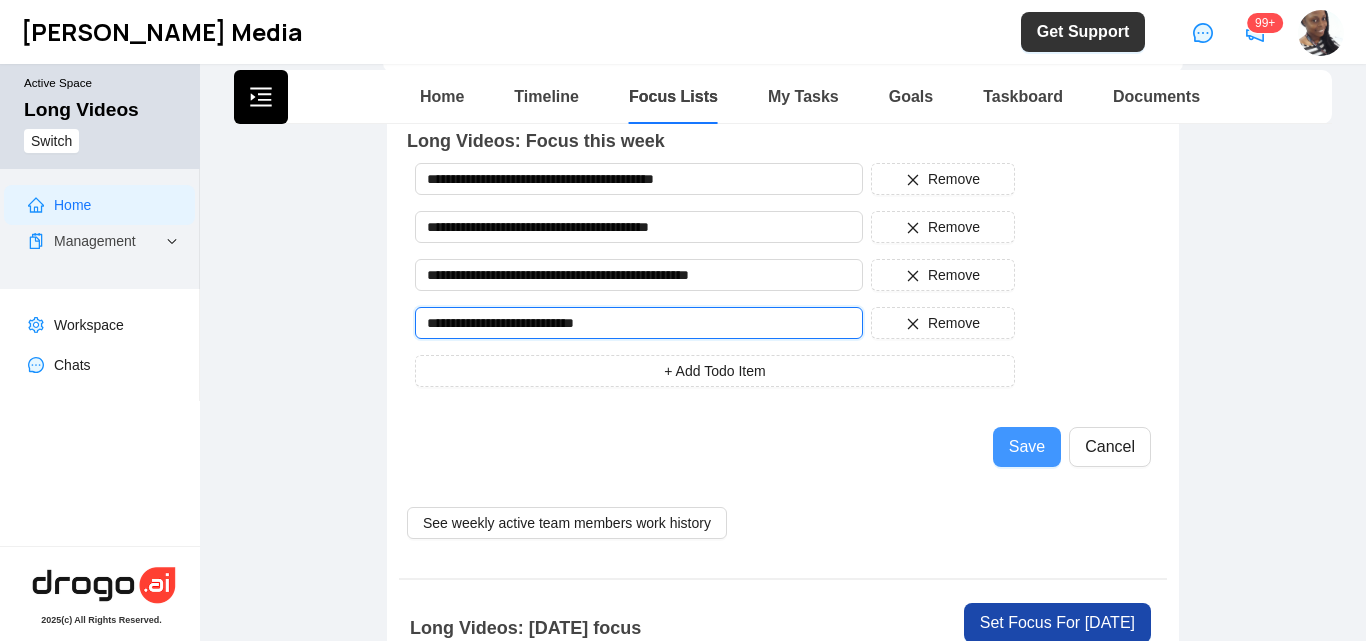 type on "**********" 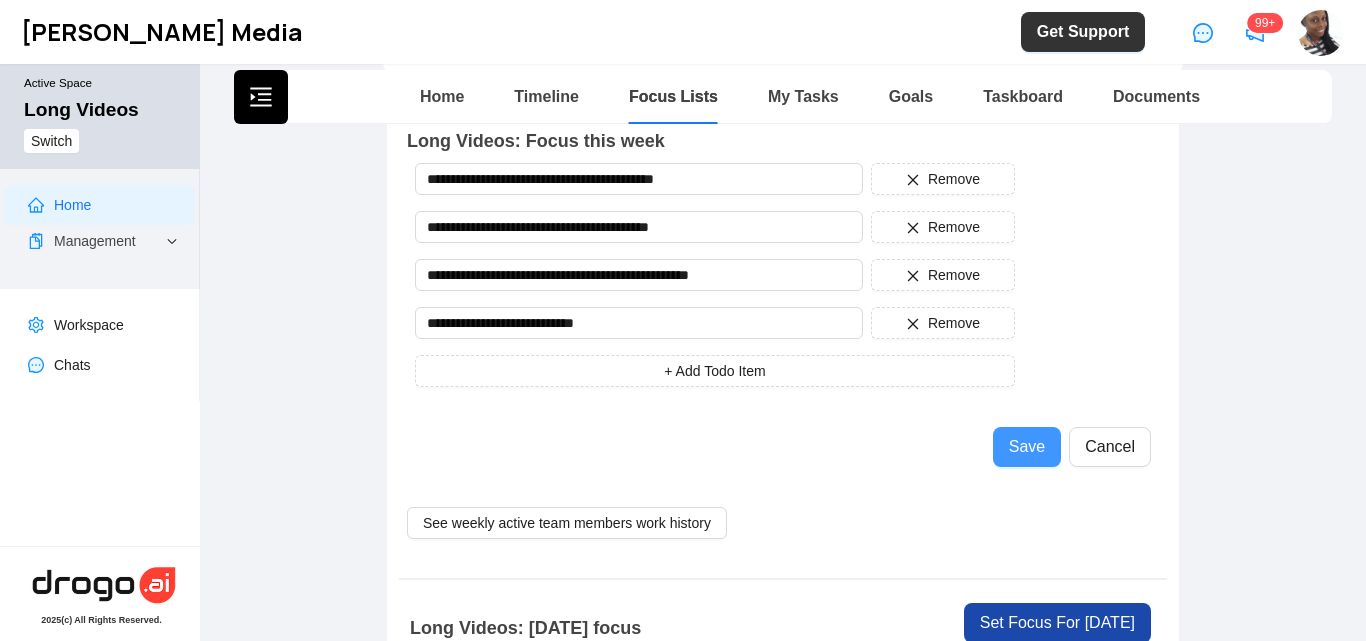 click on "Save" at bounding box center (1027, 447) 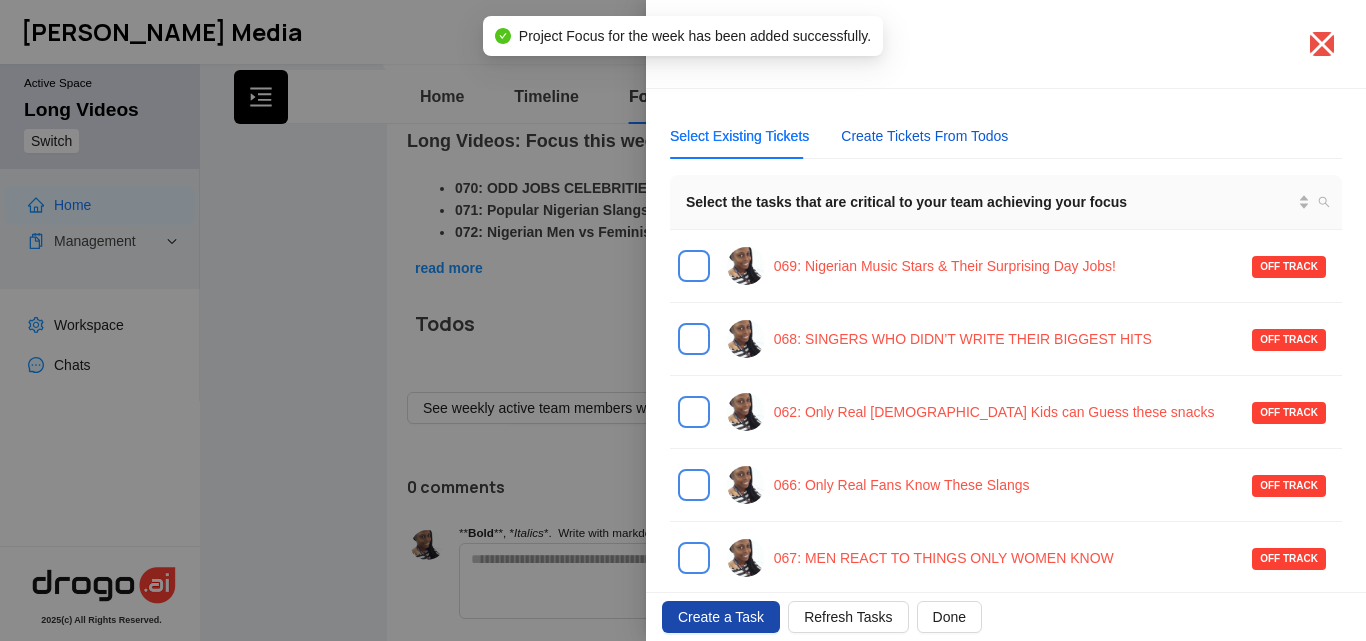 click on "Create Tickets From Todos" at bounding box center (924, 136) 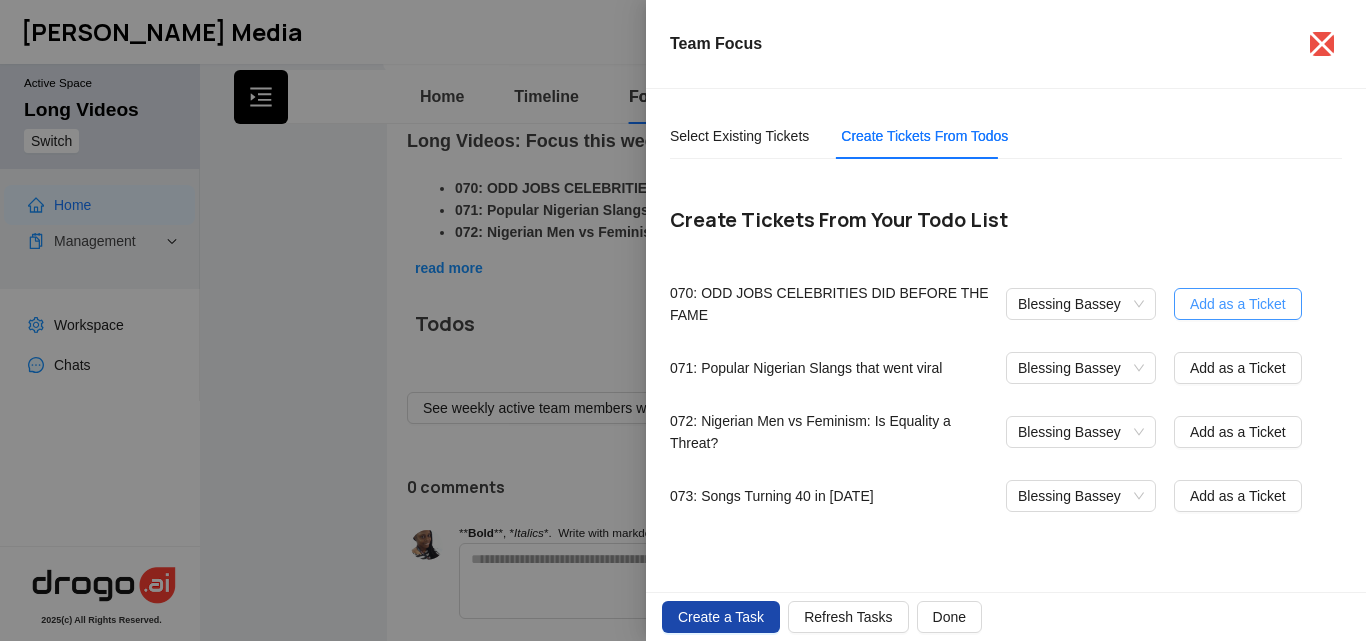 click on "Add as a Ticket" at bounding box center [1238, 304] 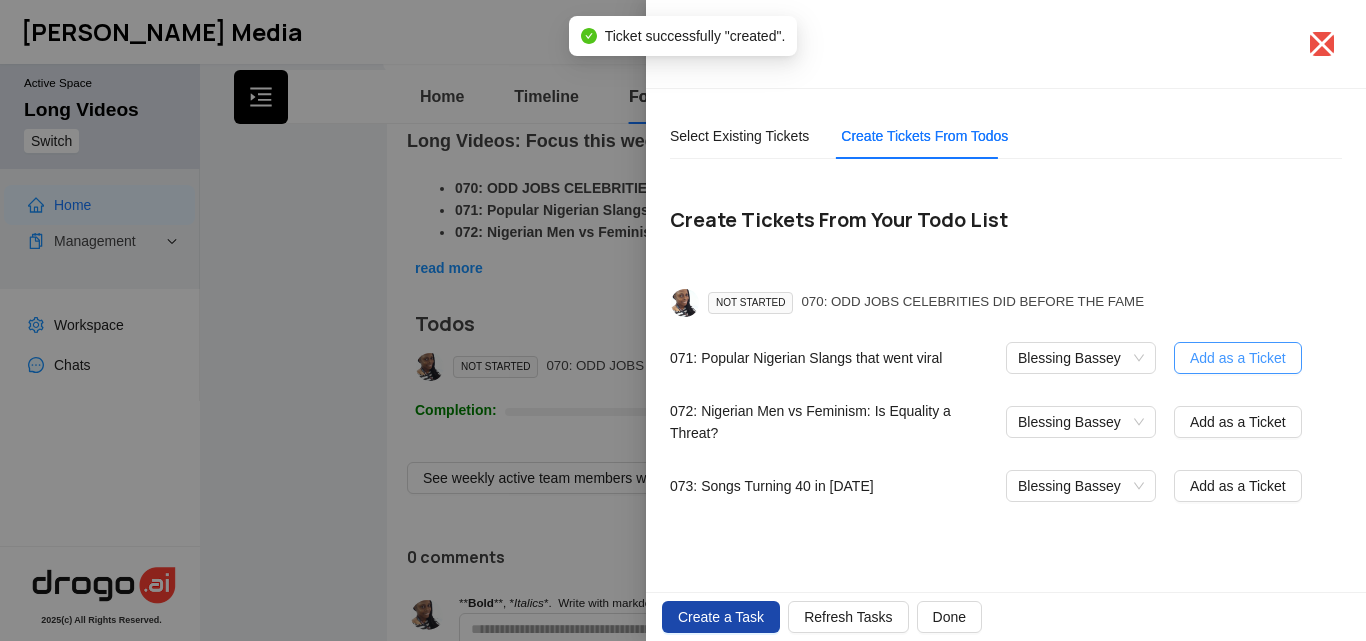 click on "Add as a Ticket" at bounding box center (1238, 358) 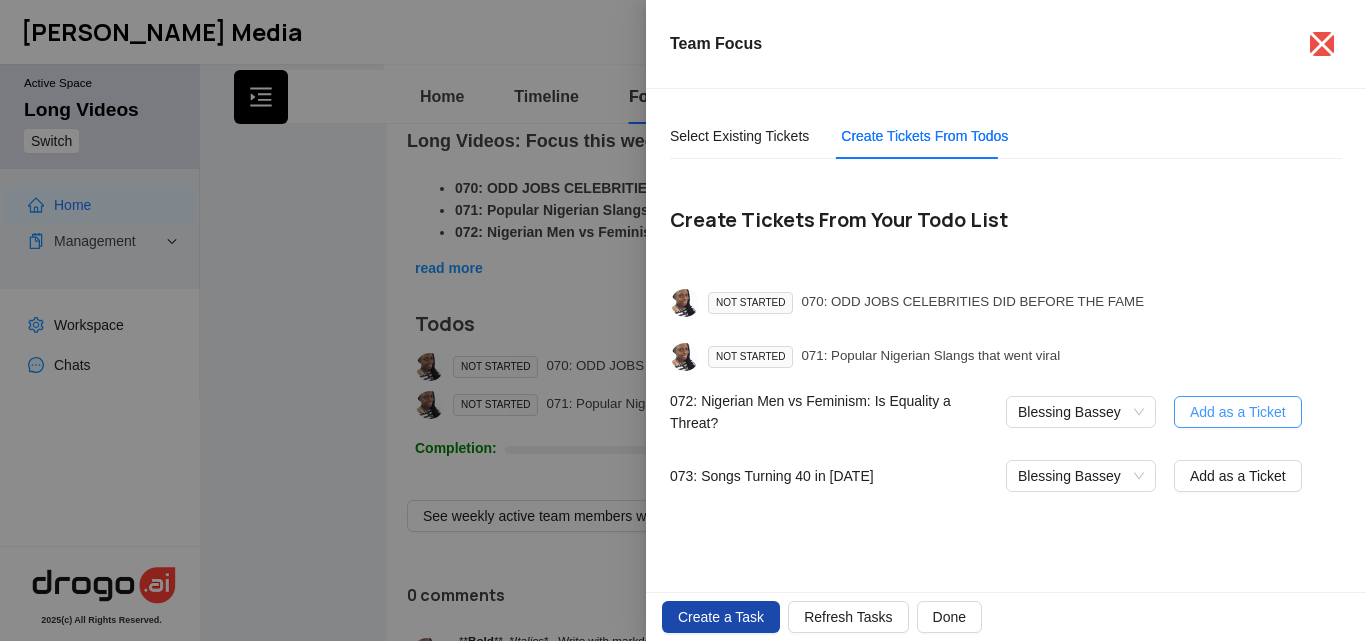 click on "Add as a Ticket" at bounding box center [1238, 412] 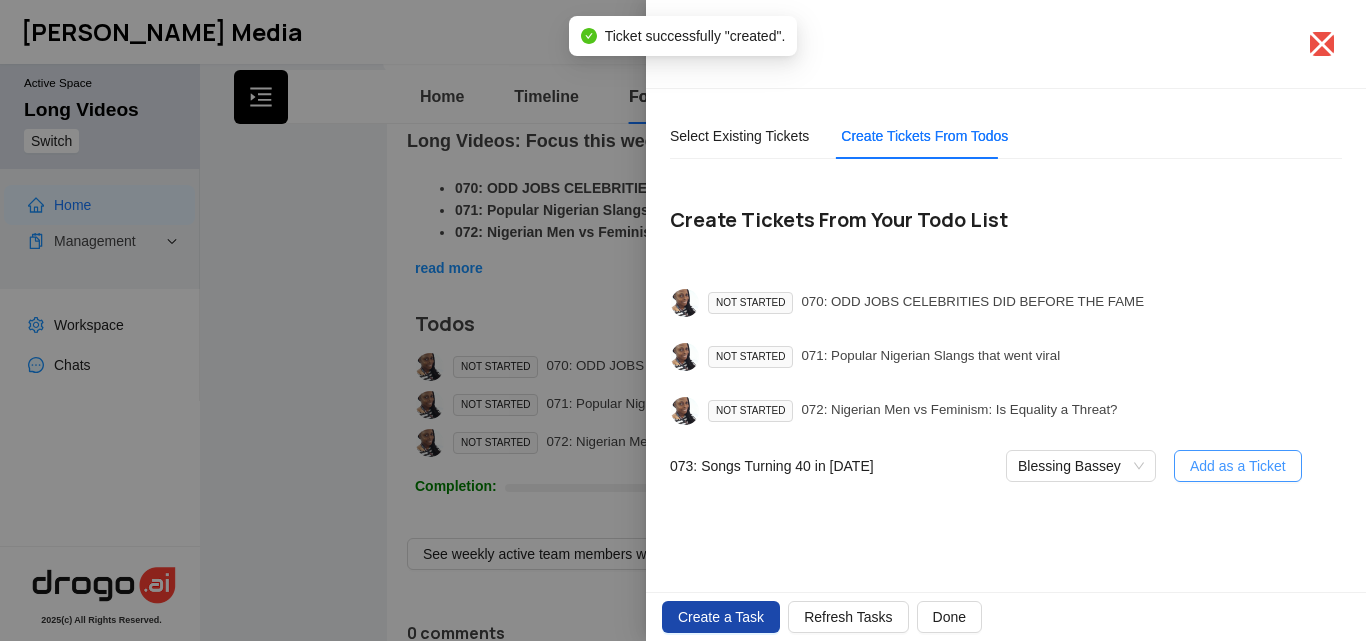 click on "Add as a Ticket" at bounding box center (1238, 466) 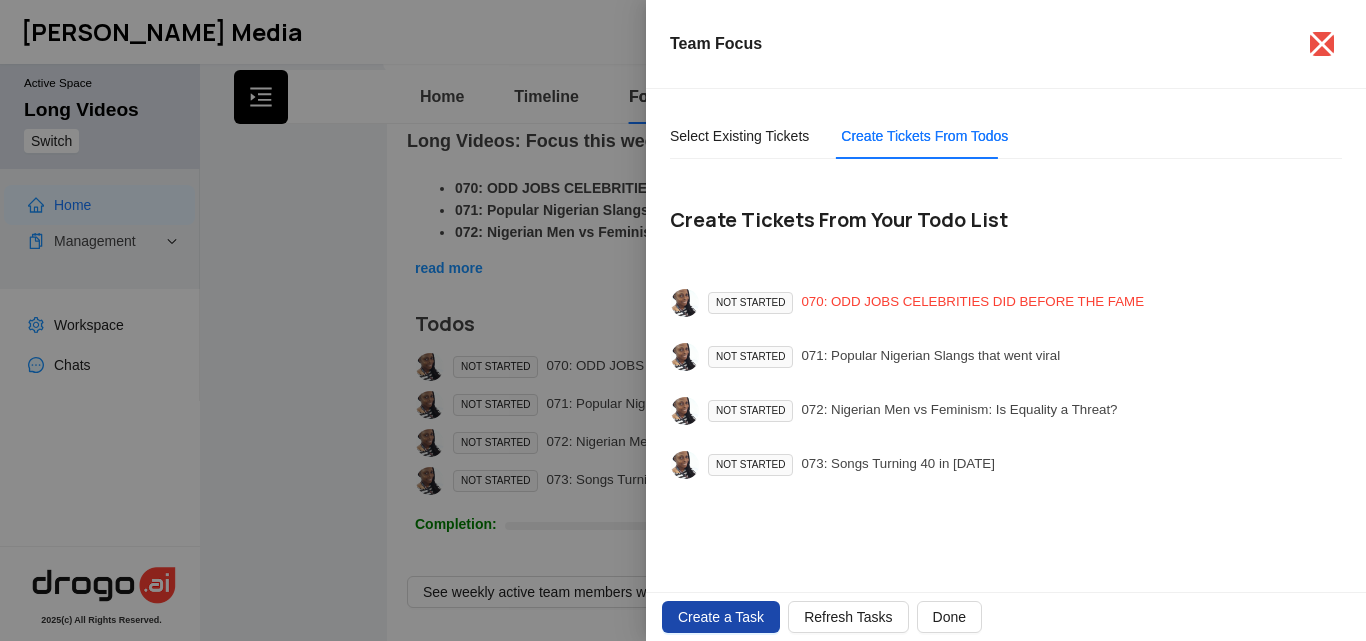 click on "070: ODD JOBS CELEBRITIES DID BEFORE THE FAME" at bounding box center [972, 303] 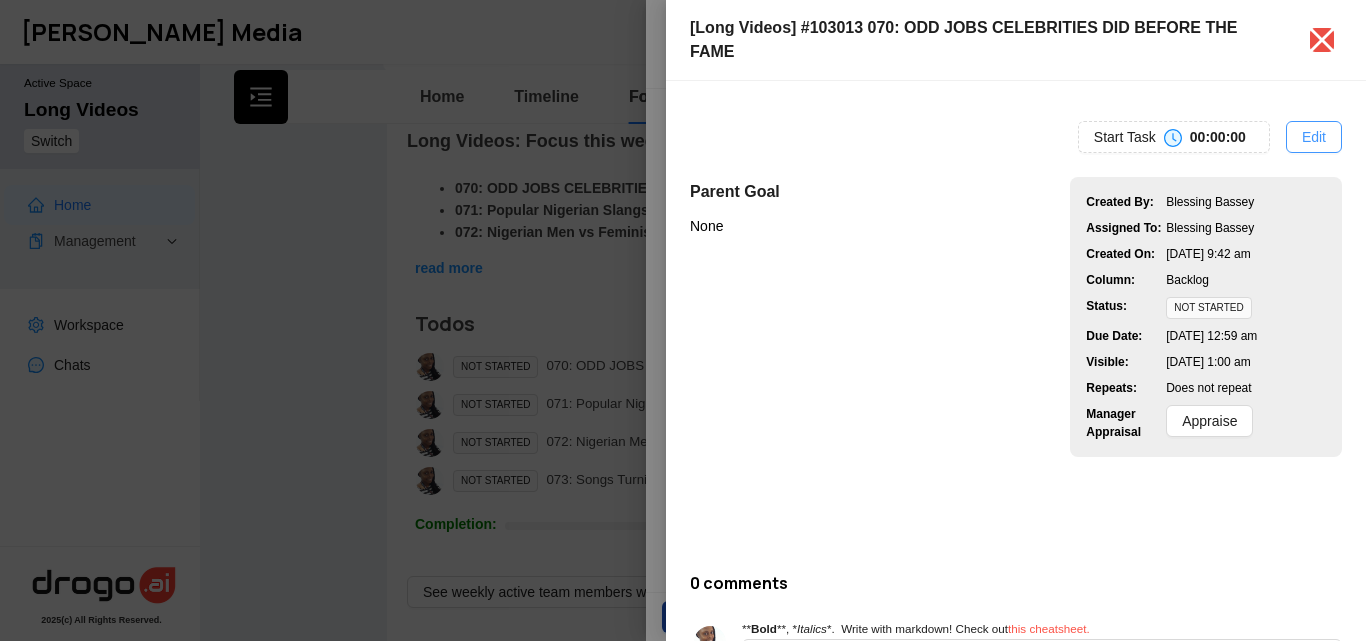 click on "Edit" at bounding box center (1314, 137) 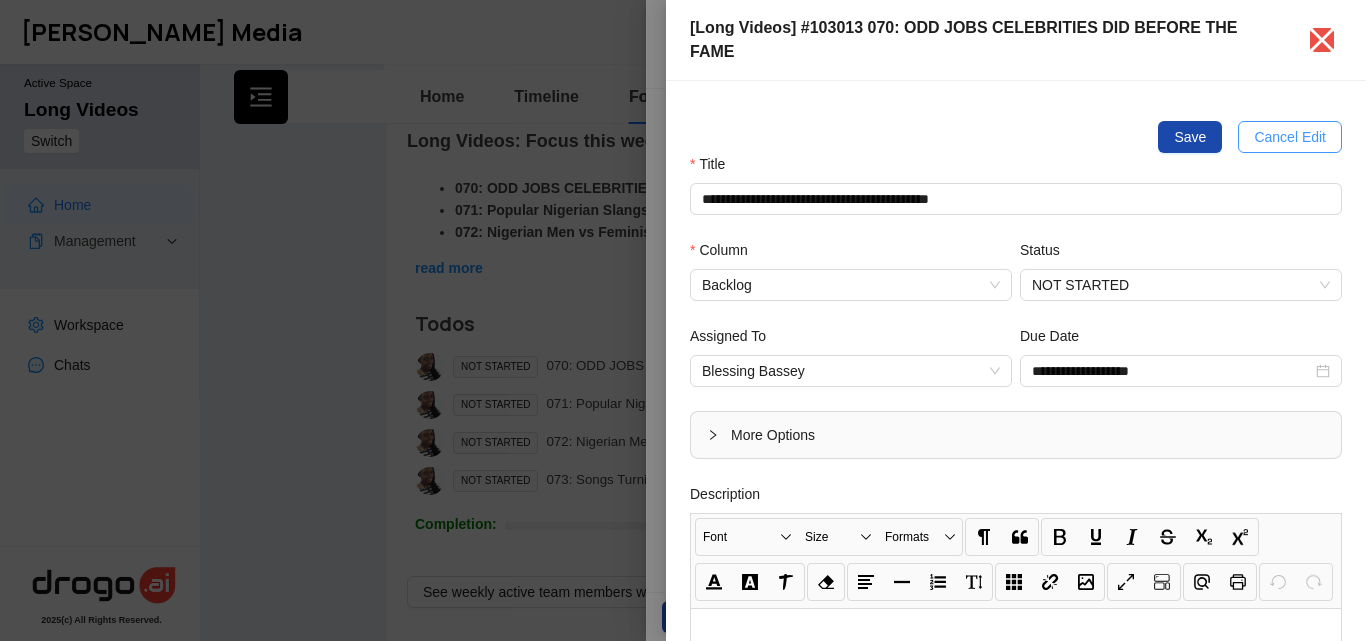 type 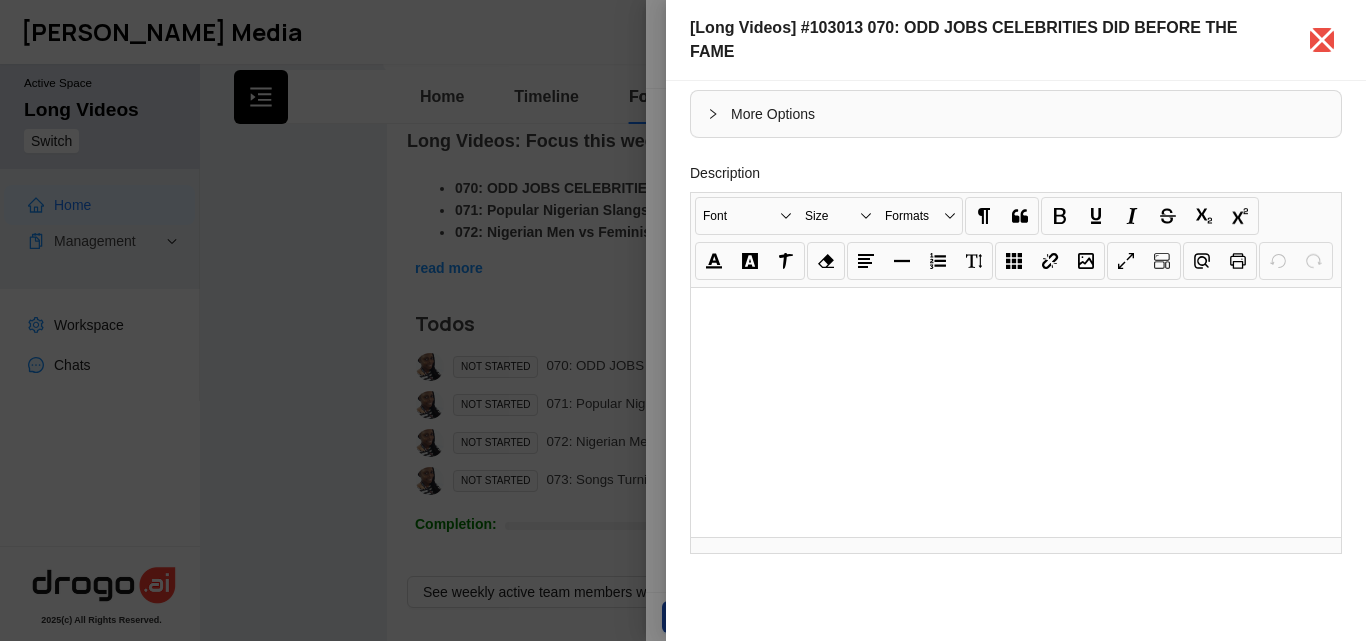 scroll, scrollTop: 325, scrollLeft: 0, axis: vertical 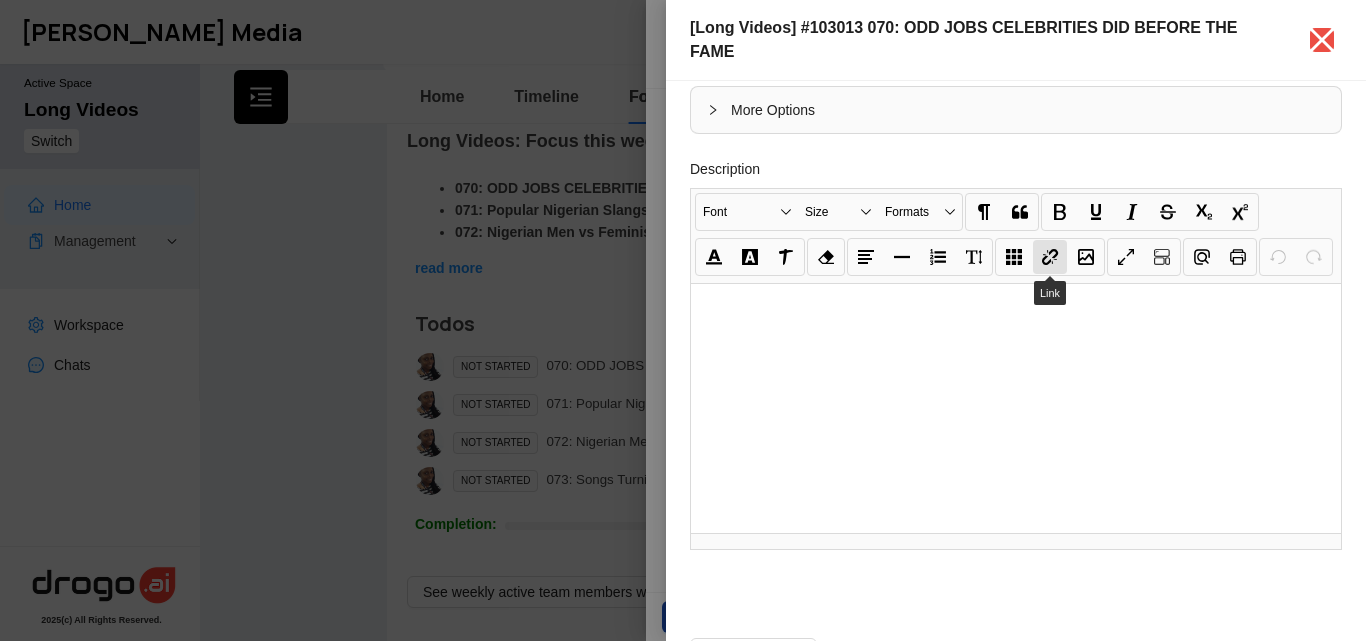 click on "Link" at bounding box center [1050, 257] 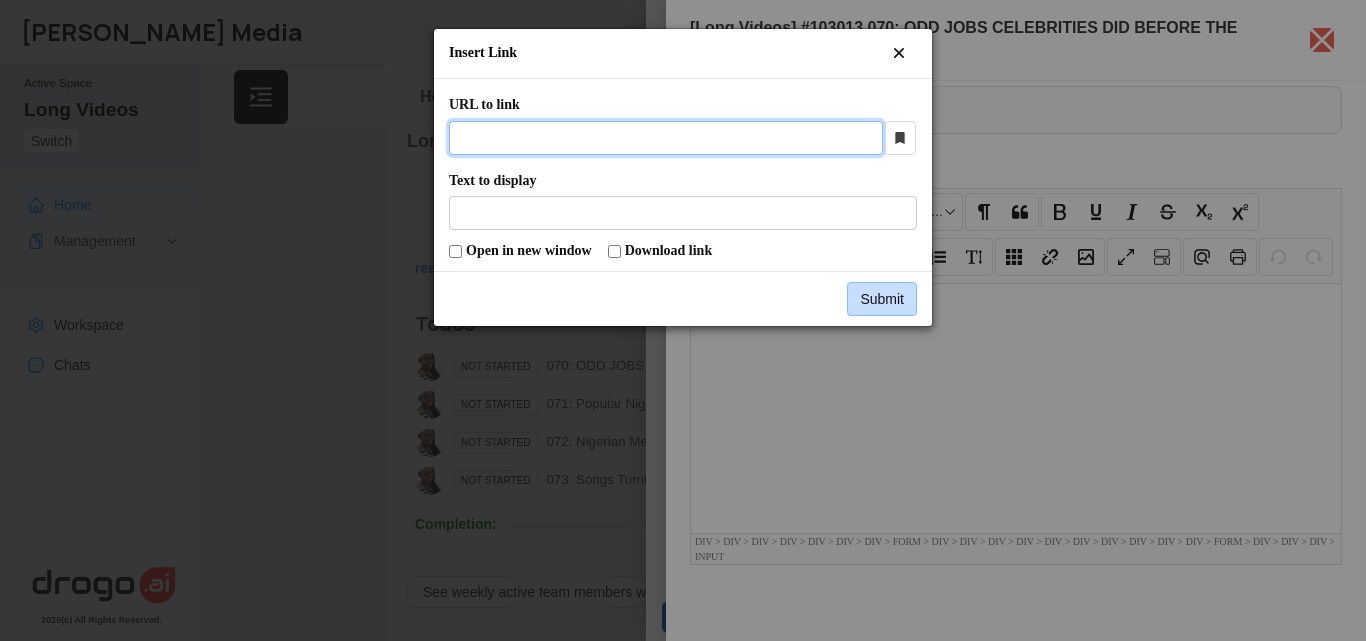 paste on "**********" 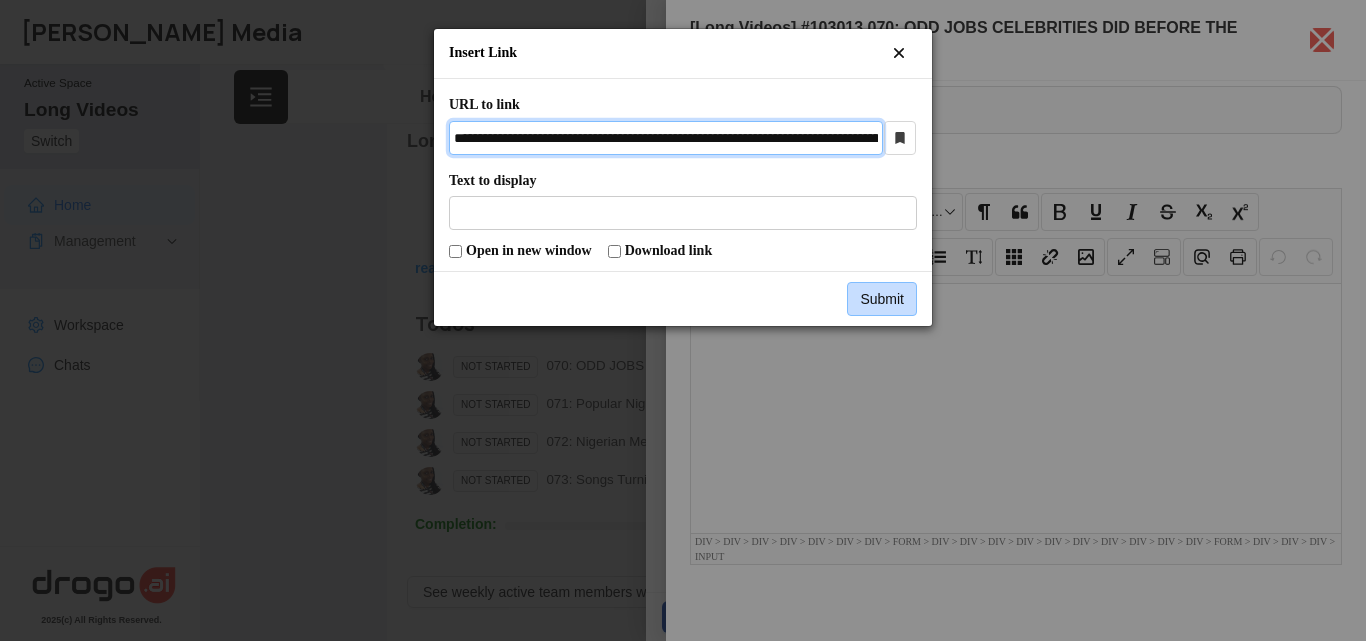 scroll, scrollTop: 0, scrollLeft: 315, axis: horizontal 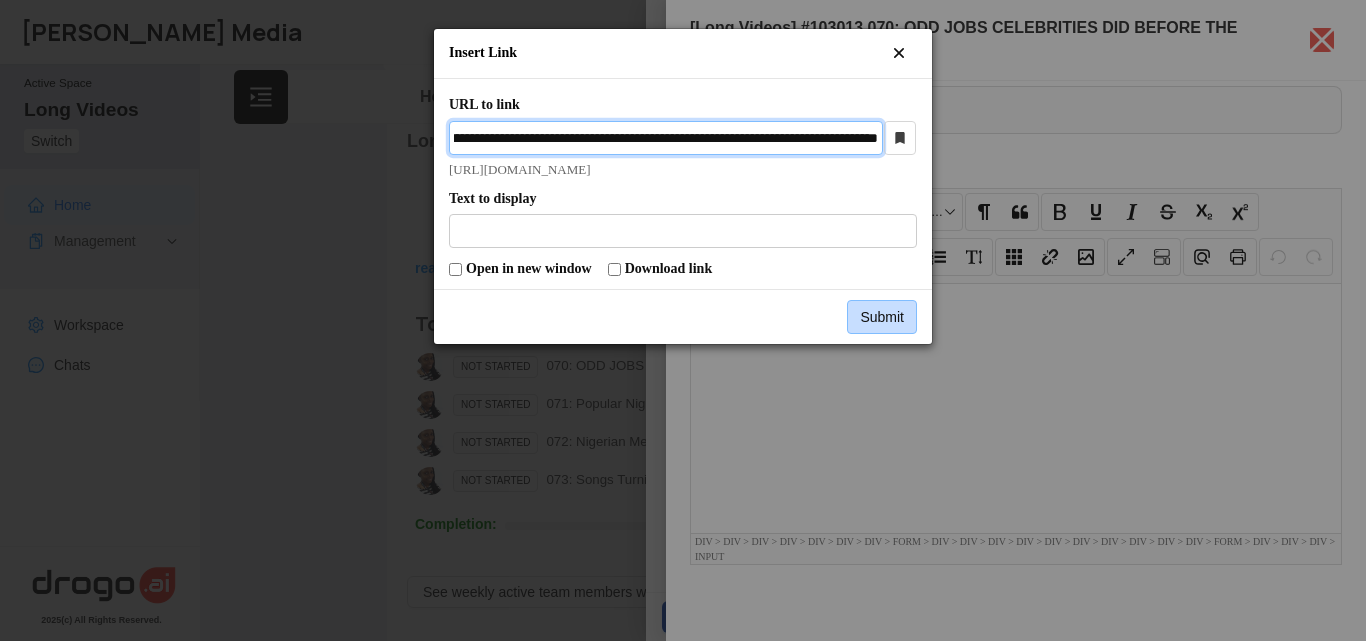 type on "**********" 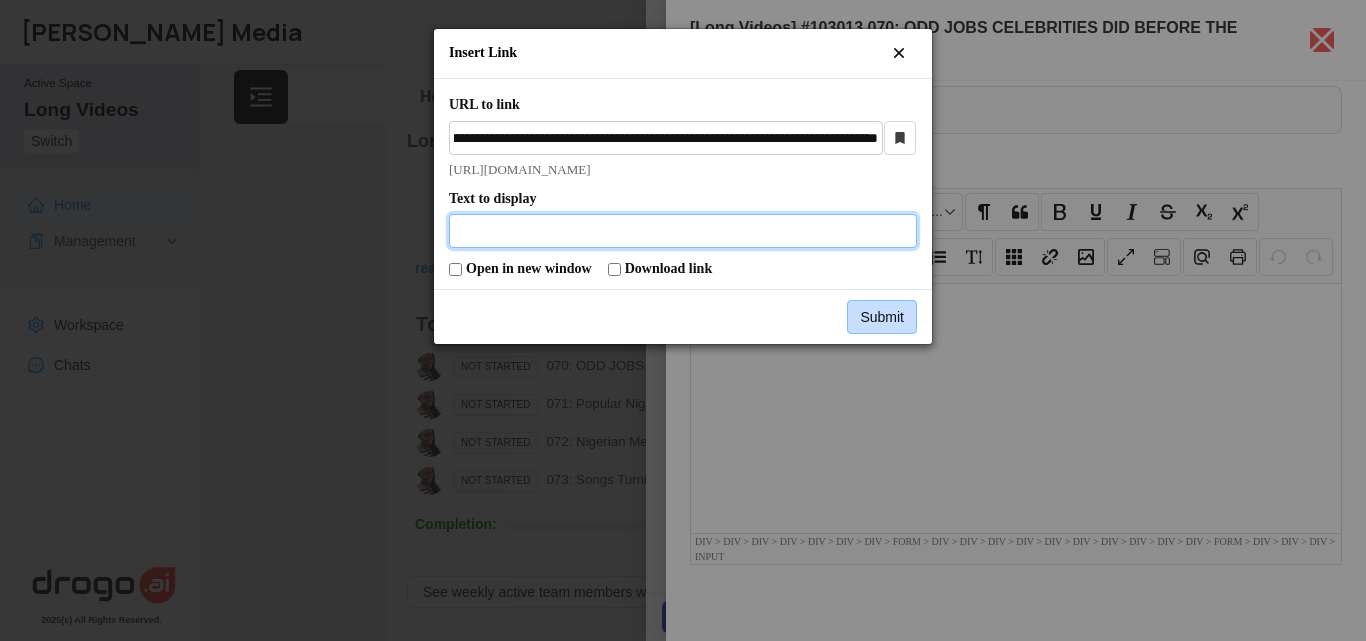 scroll, scrollTop: 0, scrollLeft: 0, axis: both 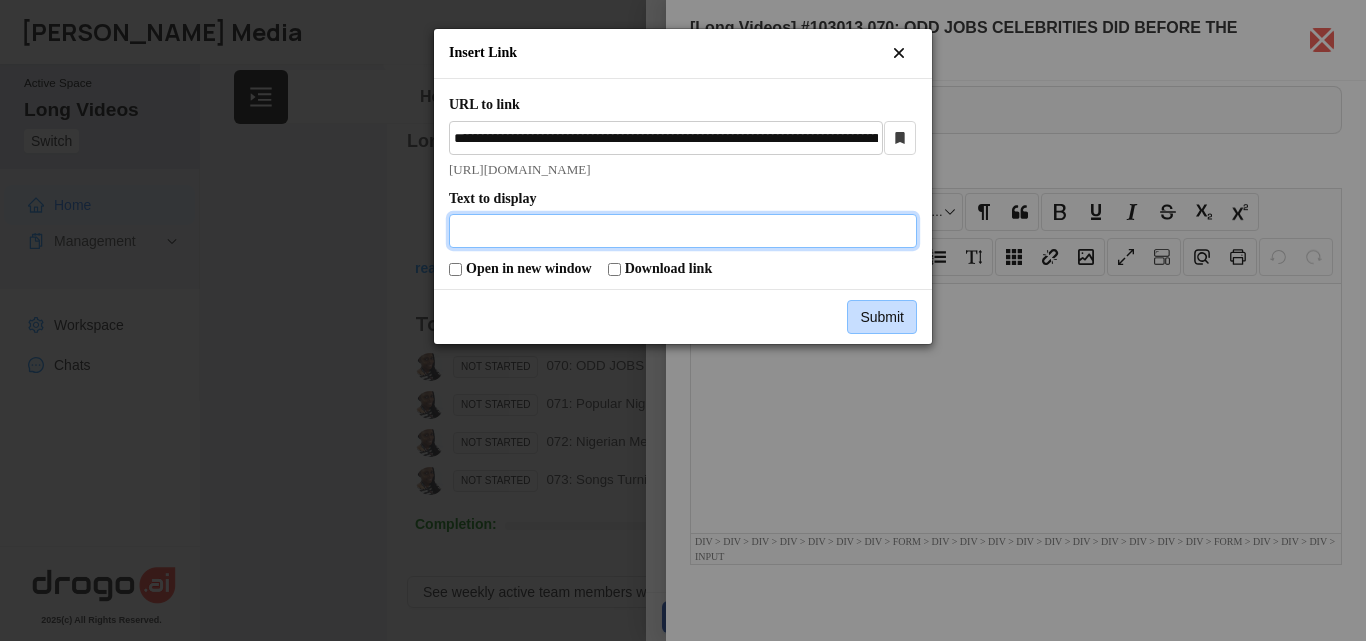 click at bounding box center [683, 231] 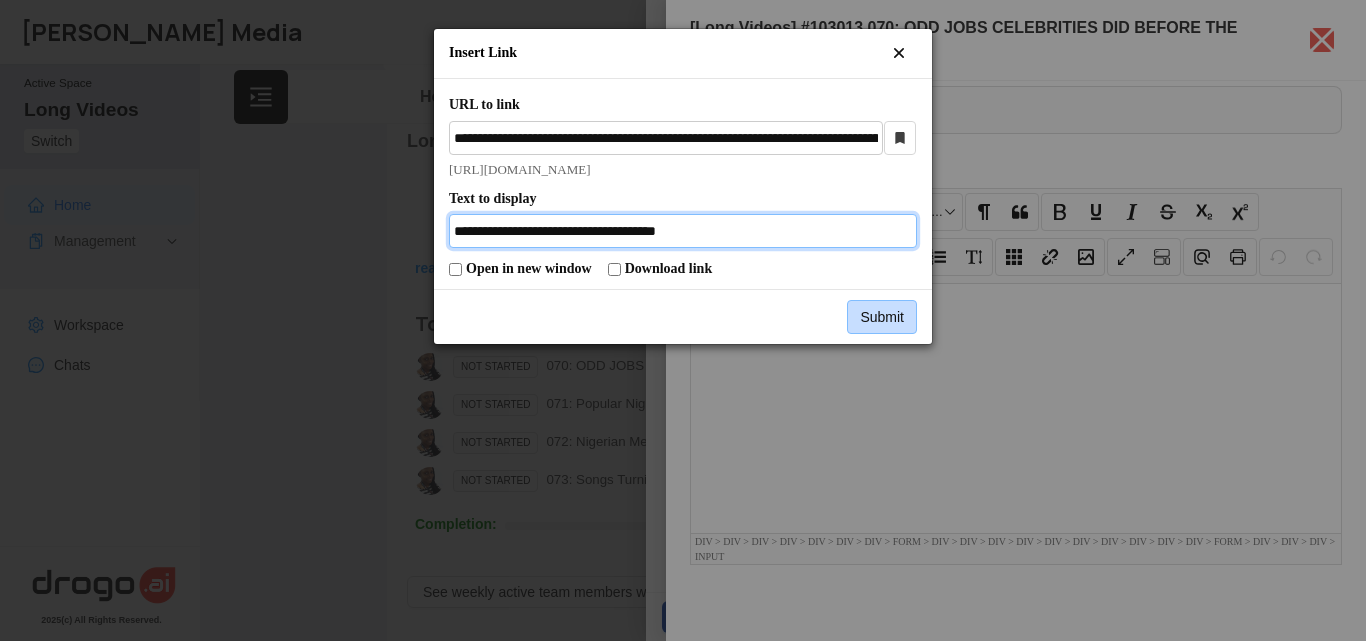 type on "**********" 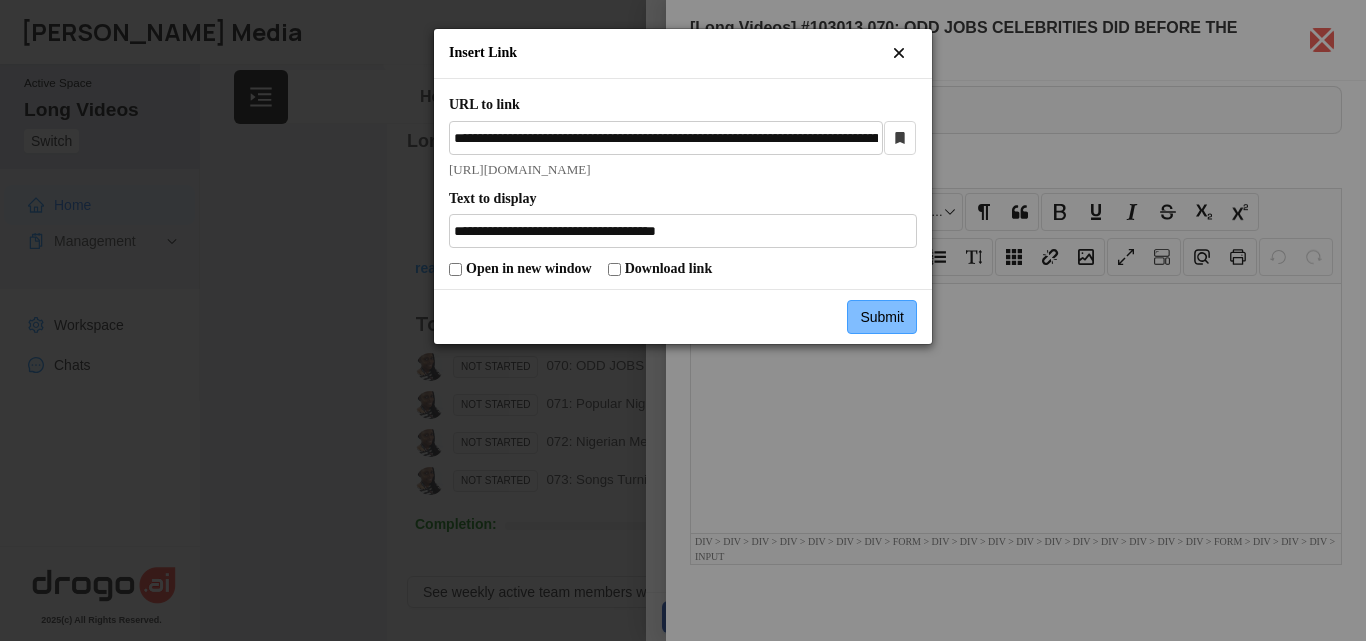 click on "Submit" at bounding box center [882, 317] 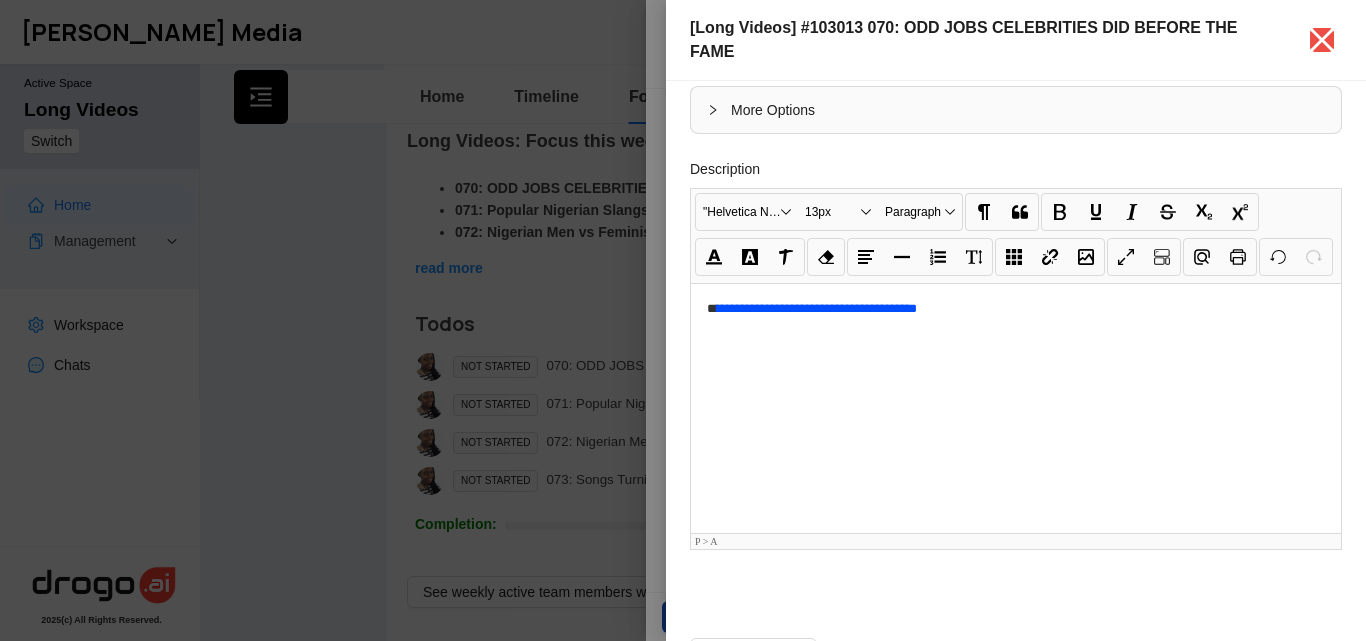 click on "**********" at bounding box center [1016, 408] 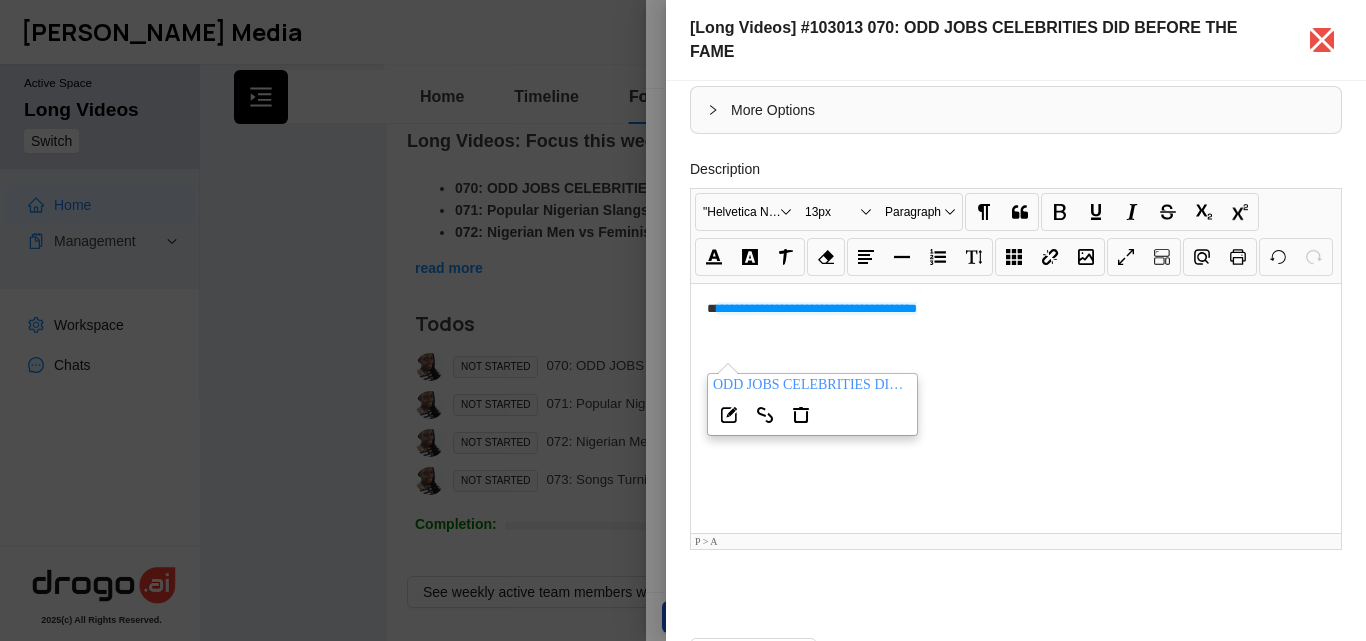 scroll, scrollTop: 784, scrollLeft: 0, axis: vertical 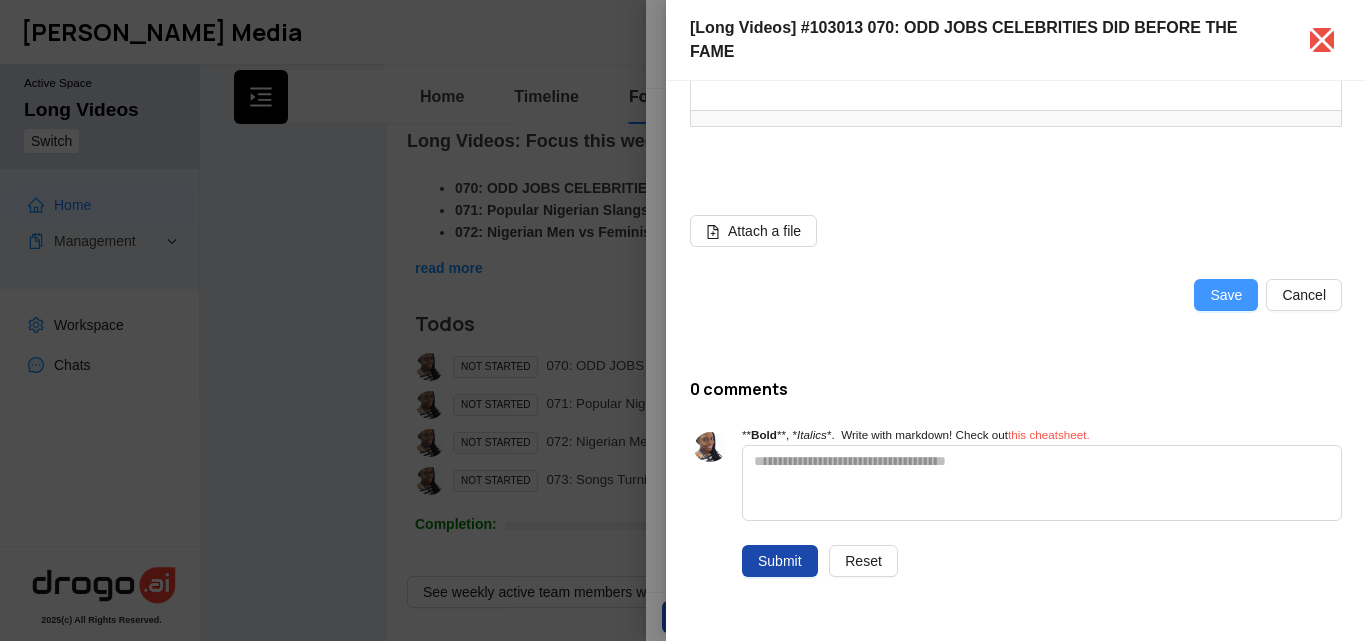 click on "Save" at bounding box center (1226, 295) 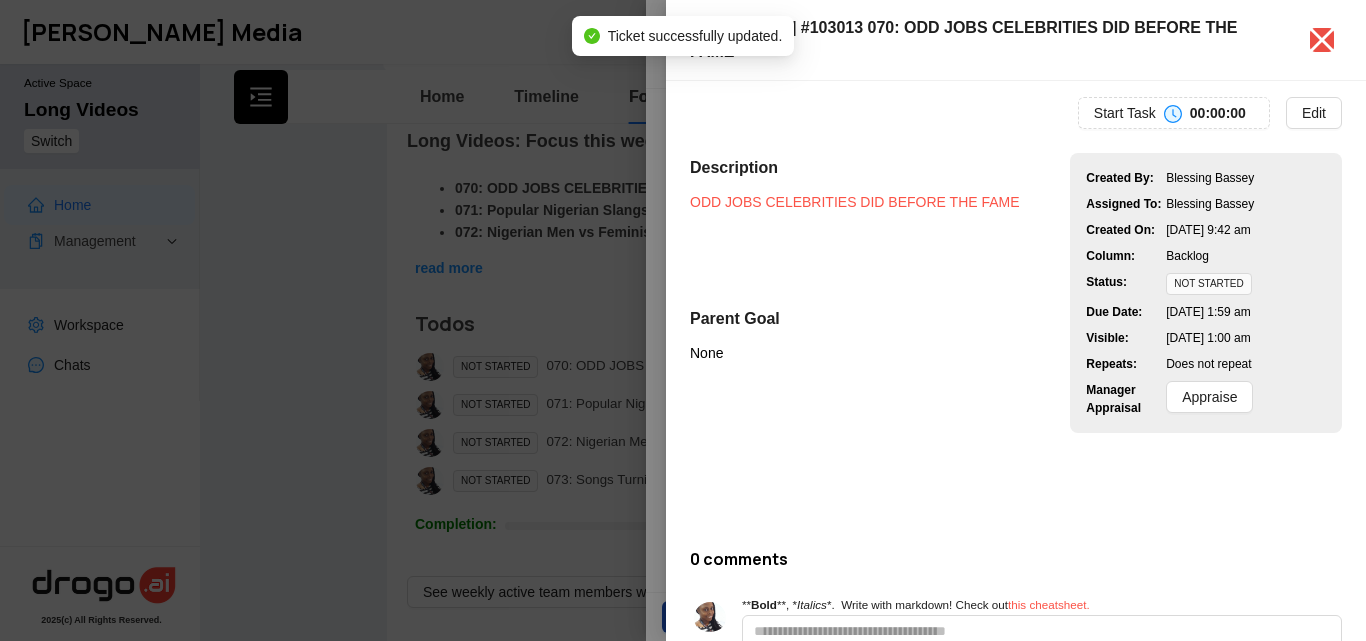 scroll, scrollTop: 0, scrollLeft: 0, axis: both 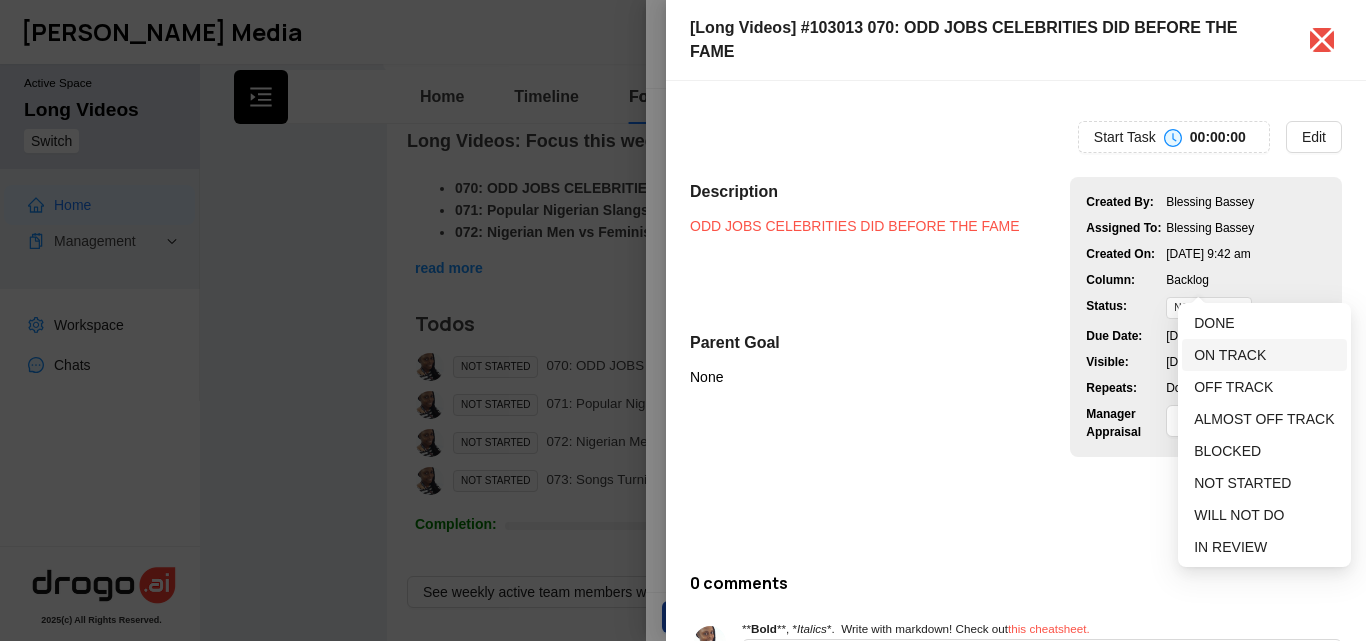 click on "ON TRACK" at bounding box center [1230, 355] 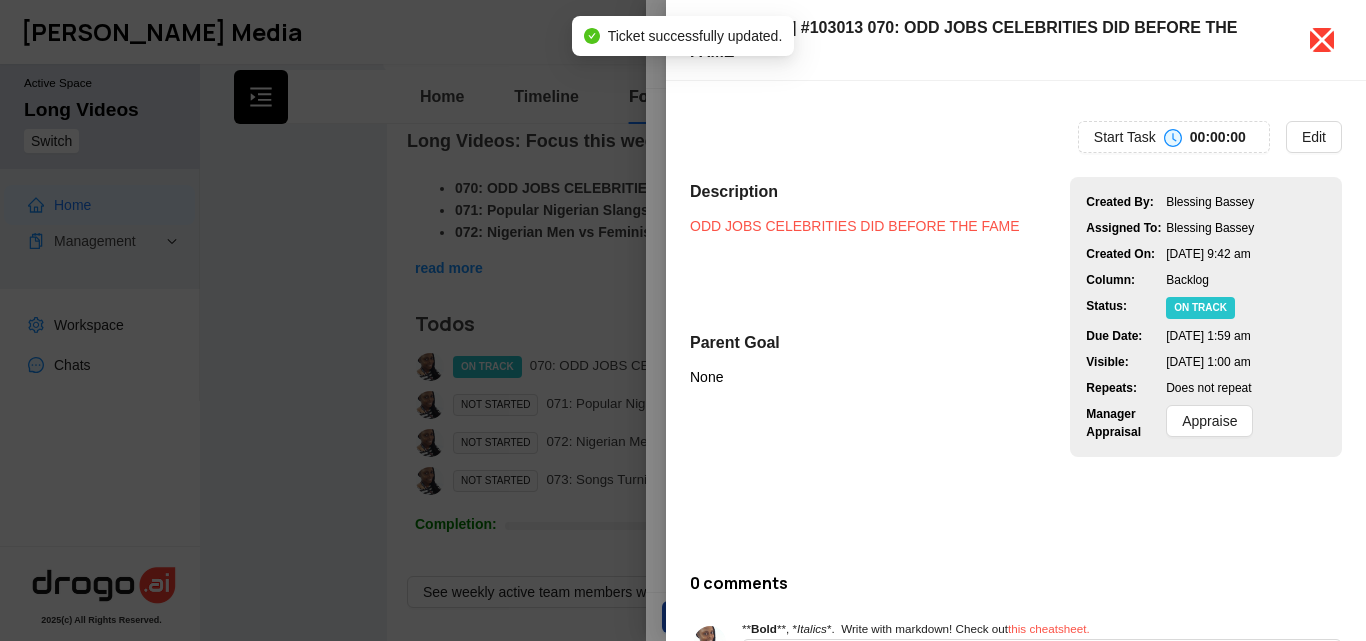 click 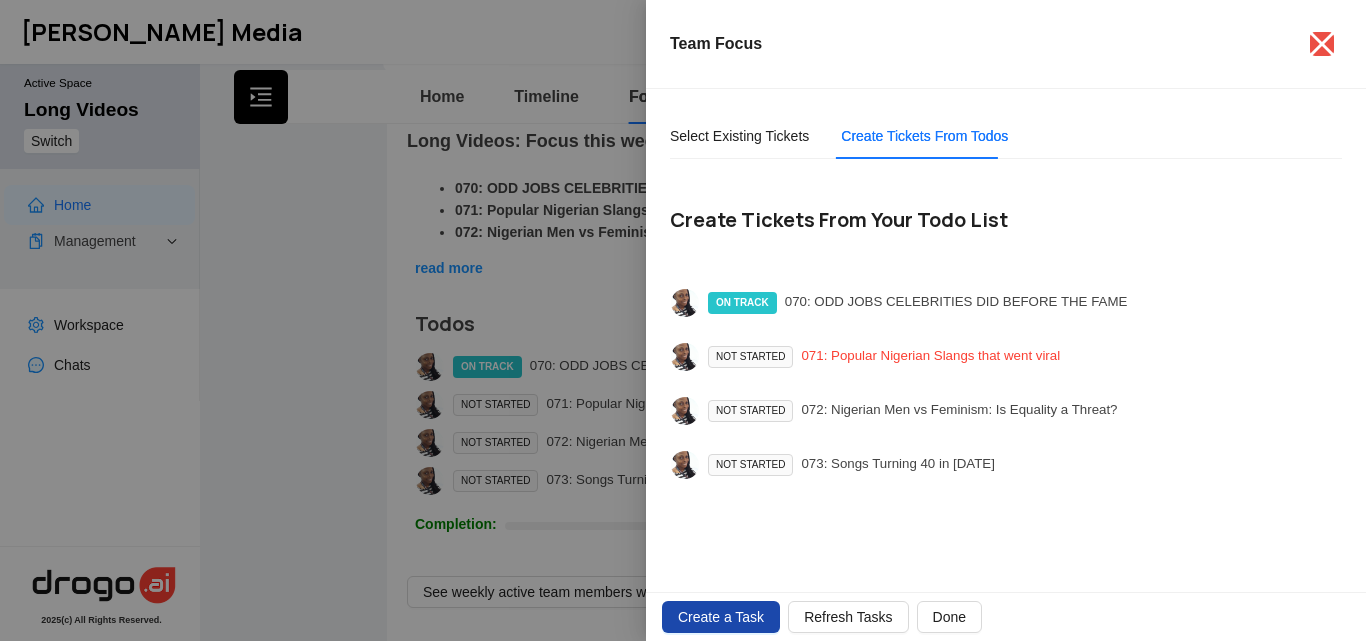 click on "071: Popular Nigerian Slangs that went viral" at bounding box center [930, 357] 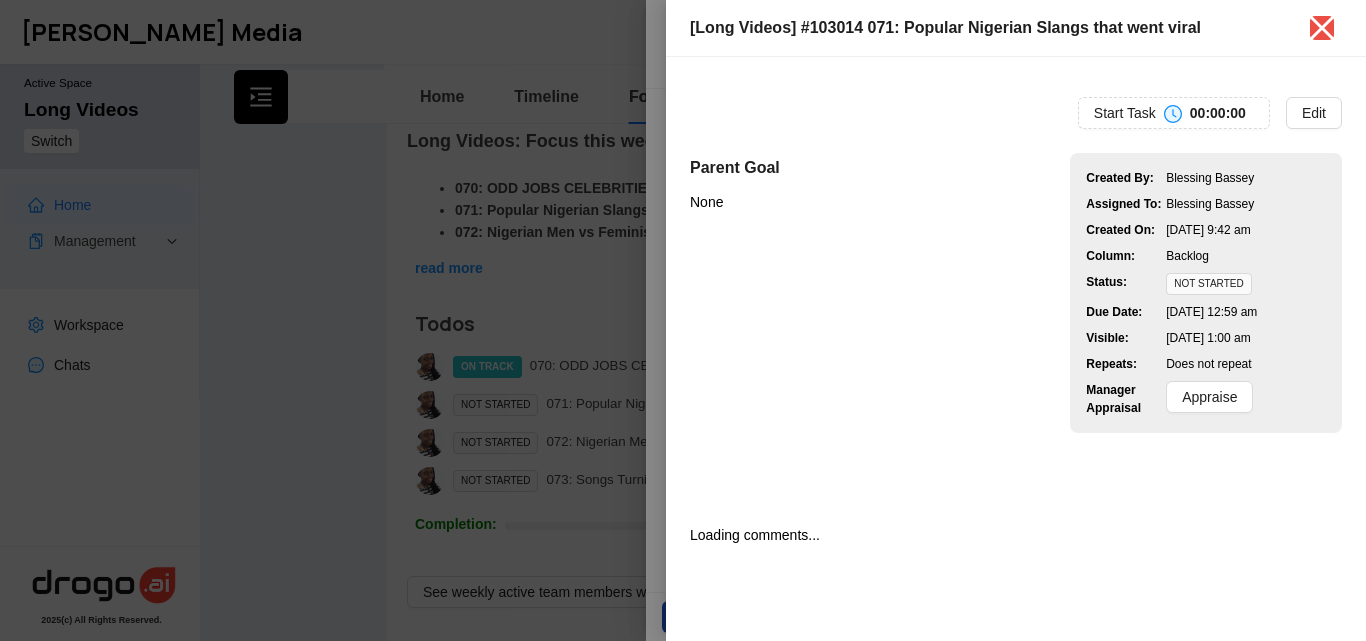 type 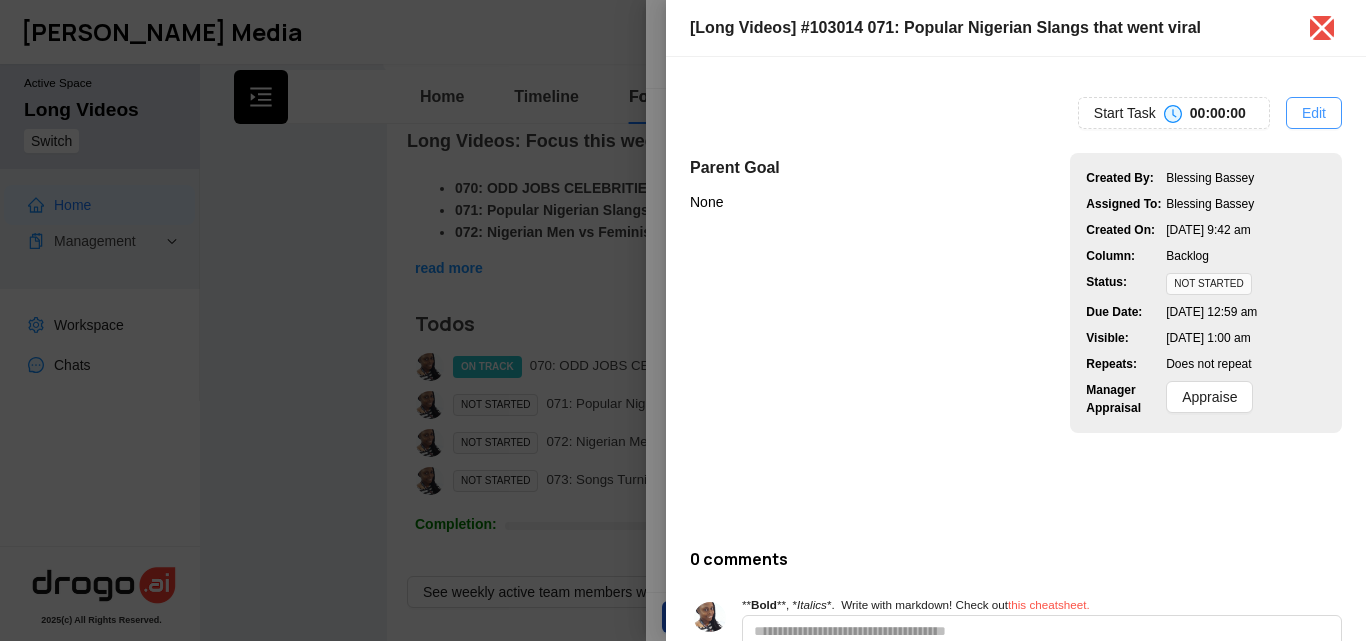 click on "Edit" at bounding box center (1314, 113) 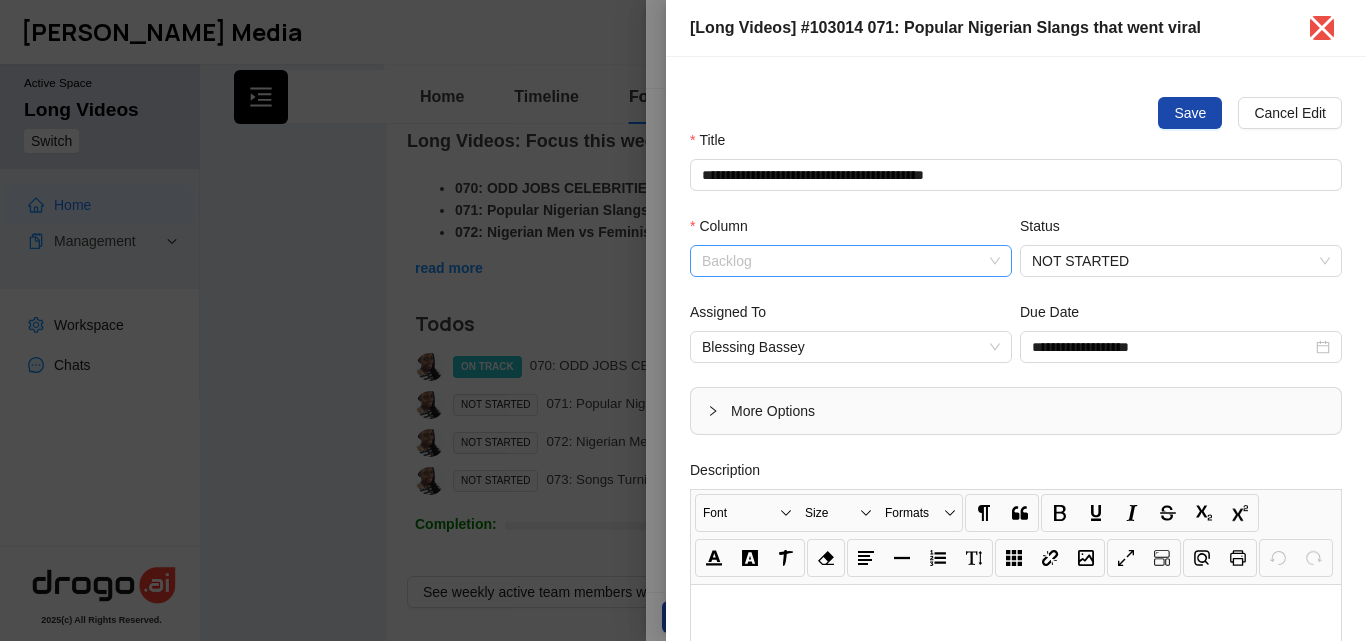 click on "Backlog" at bounding box center [851, 261] 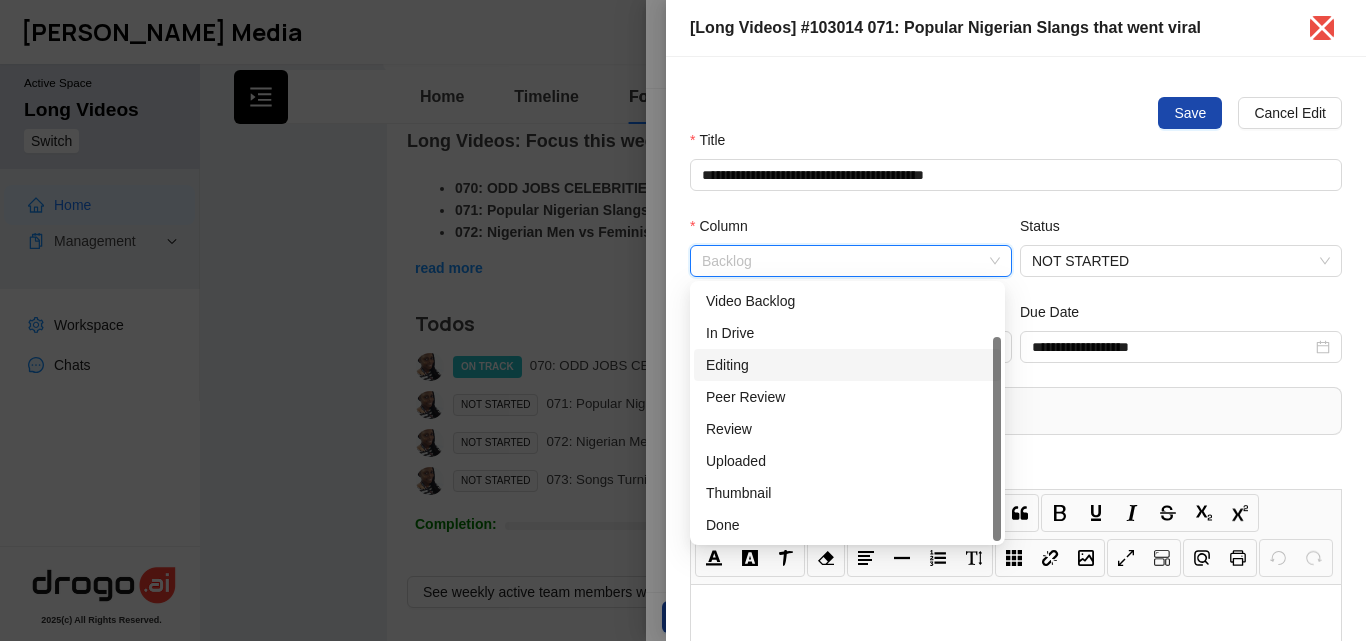 scroll, scrollTop: 64, scrollLeft: 0, axis: vertical 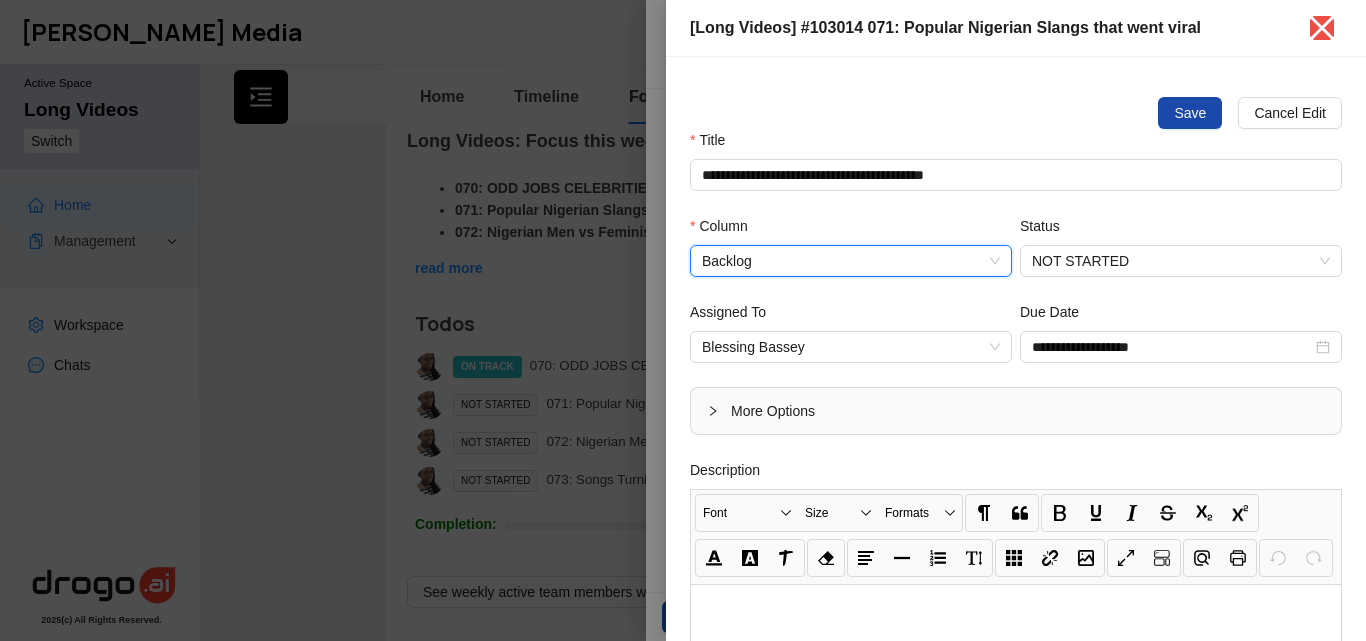 click on "Backlog" at bounding box center [851, 261] 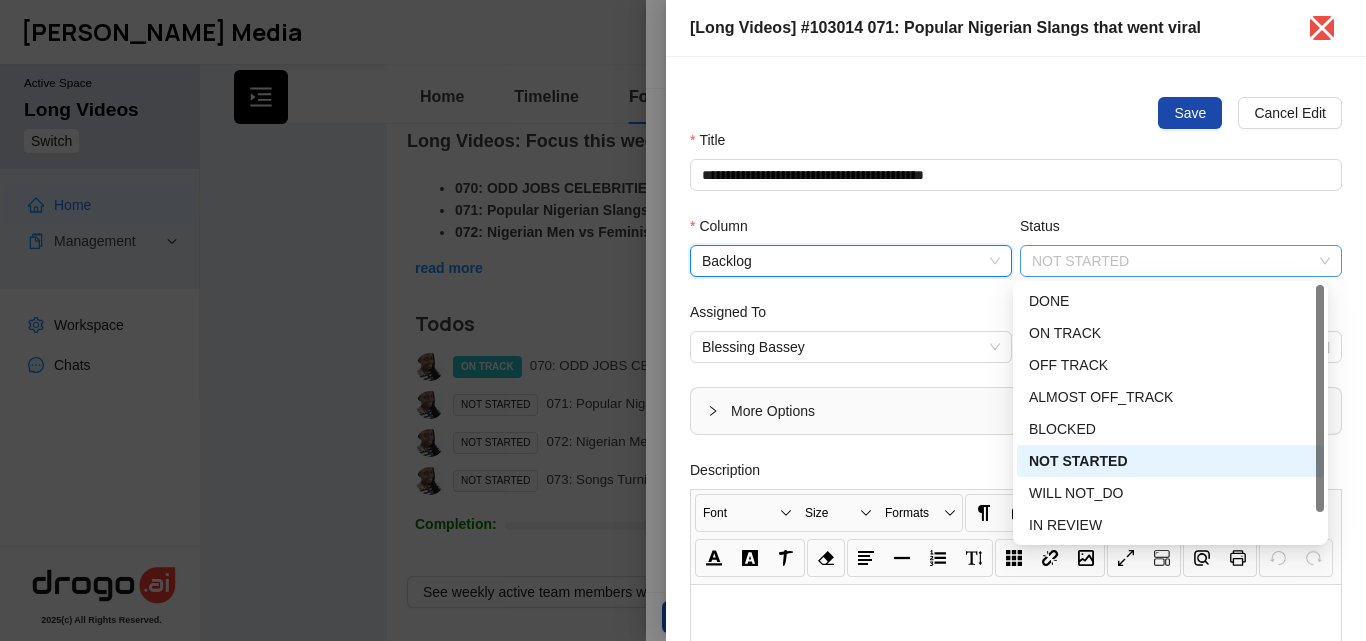 click on "NOT STARTED" at bounding box center [1181, 261] 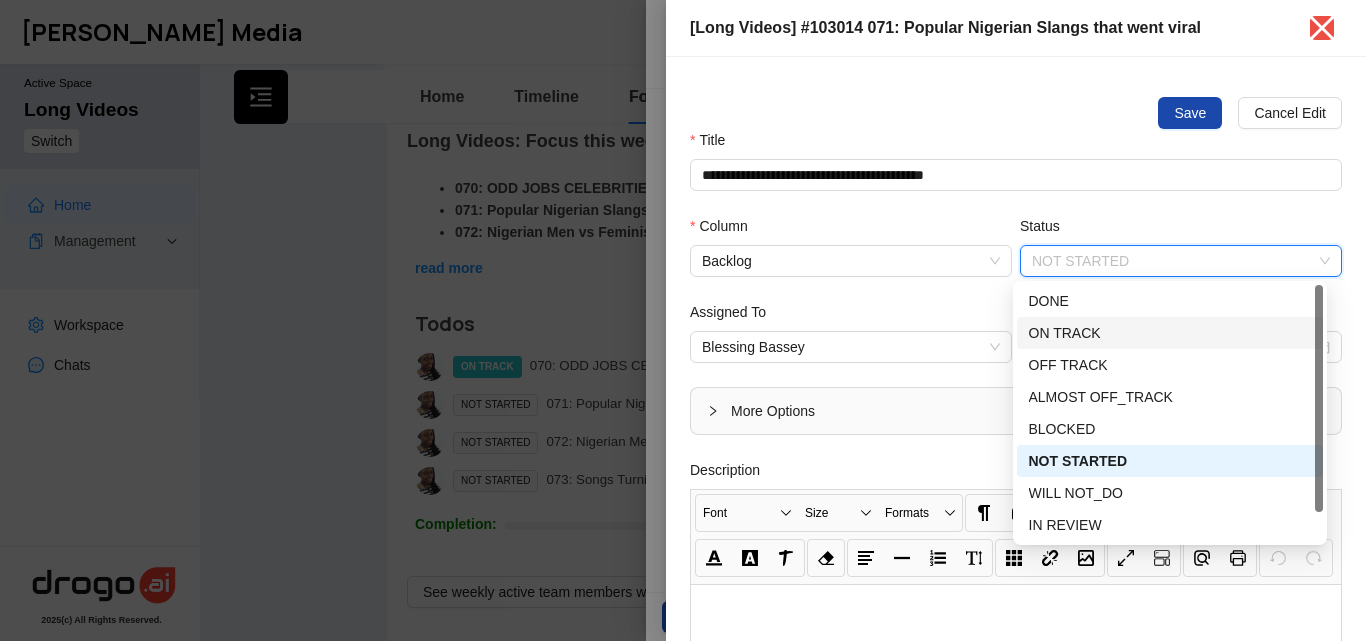 click on "ON TRACK" at bounding box center [1170, 333] 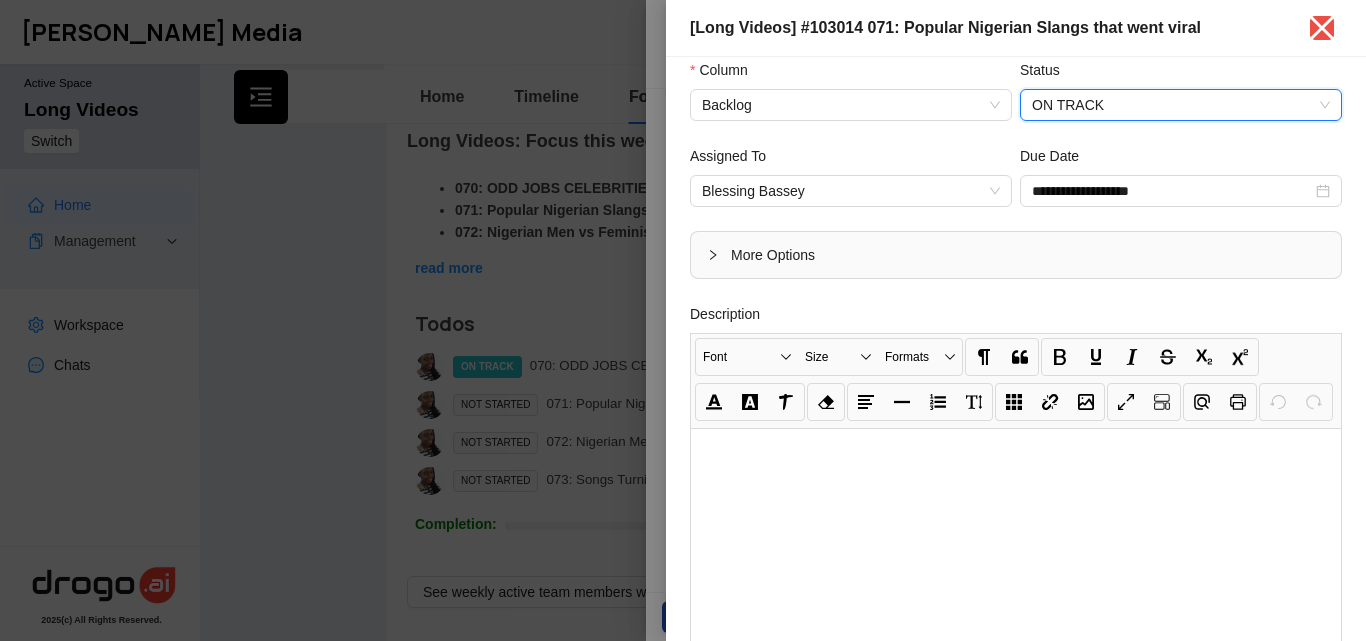scroll, scrollTop: 157, scrollLeft: 0, axis: vertical 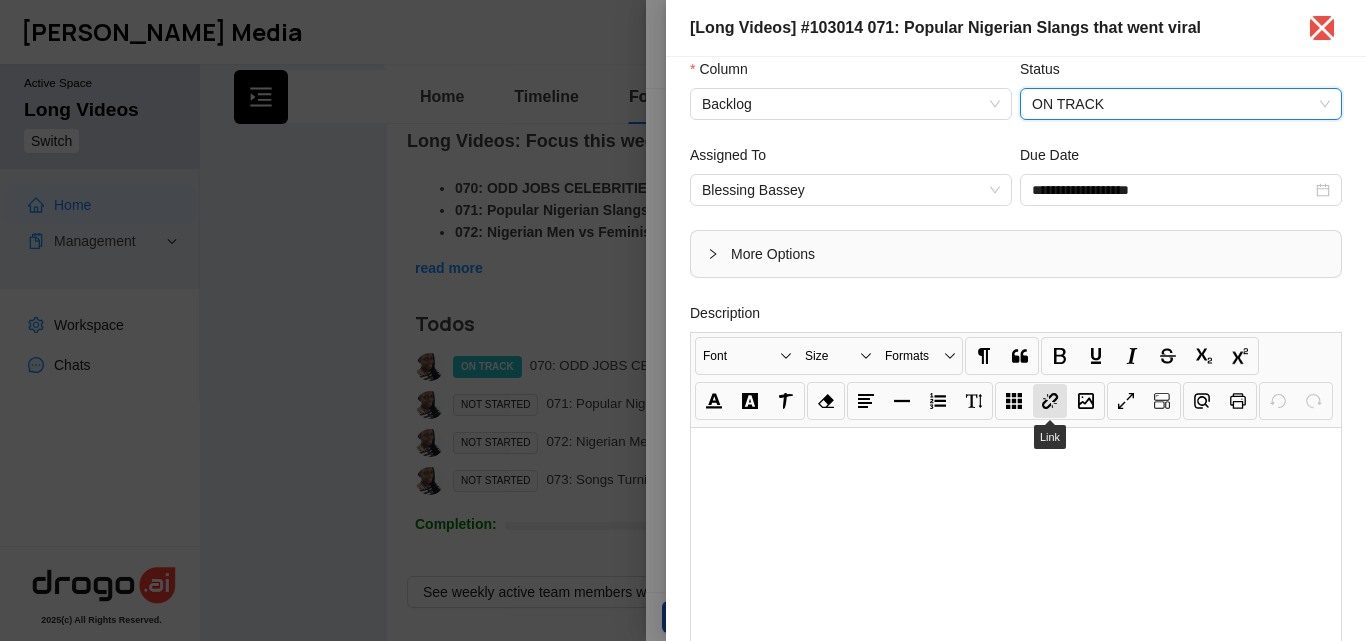 click on "Link" at bounding box center (1050, 401) 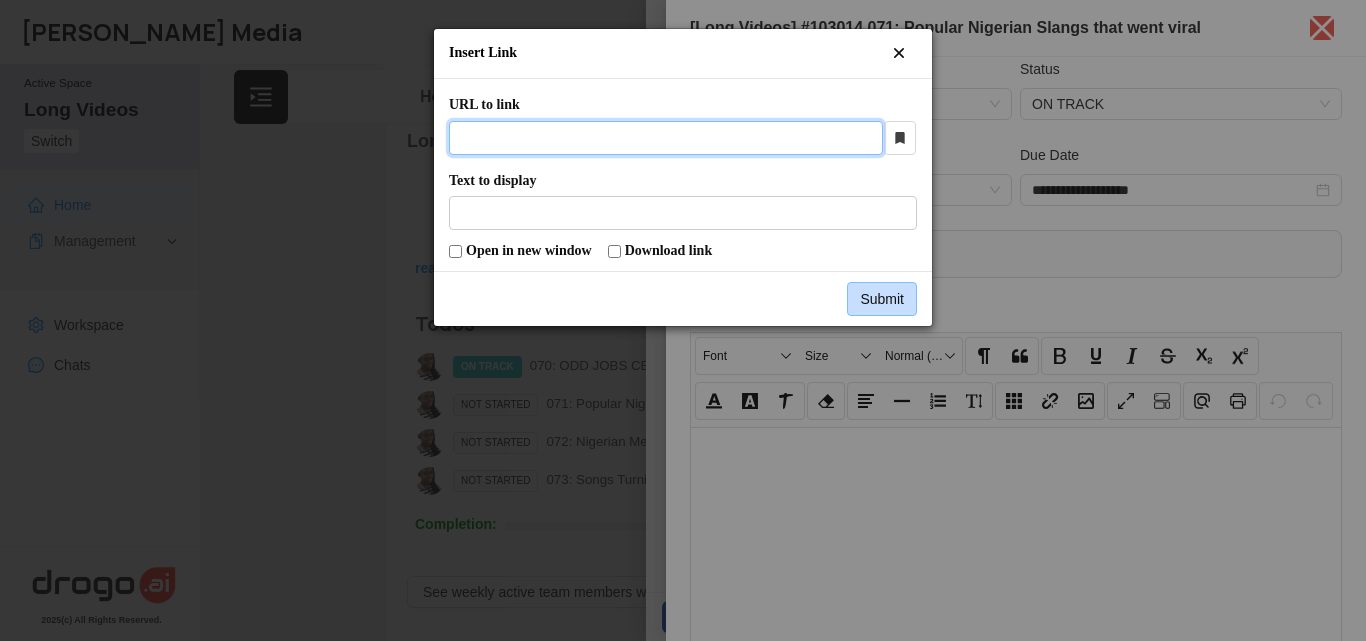 paste on "**********" 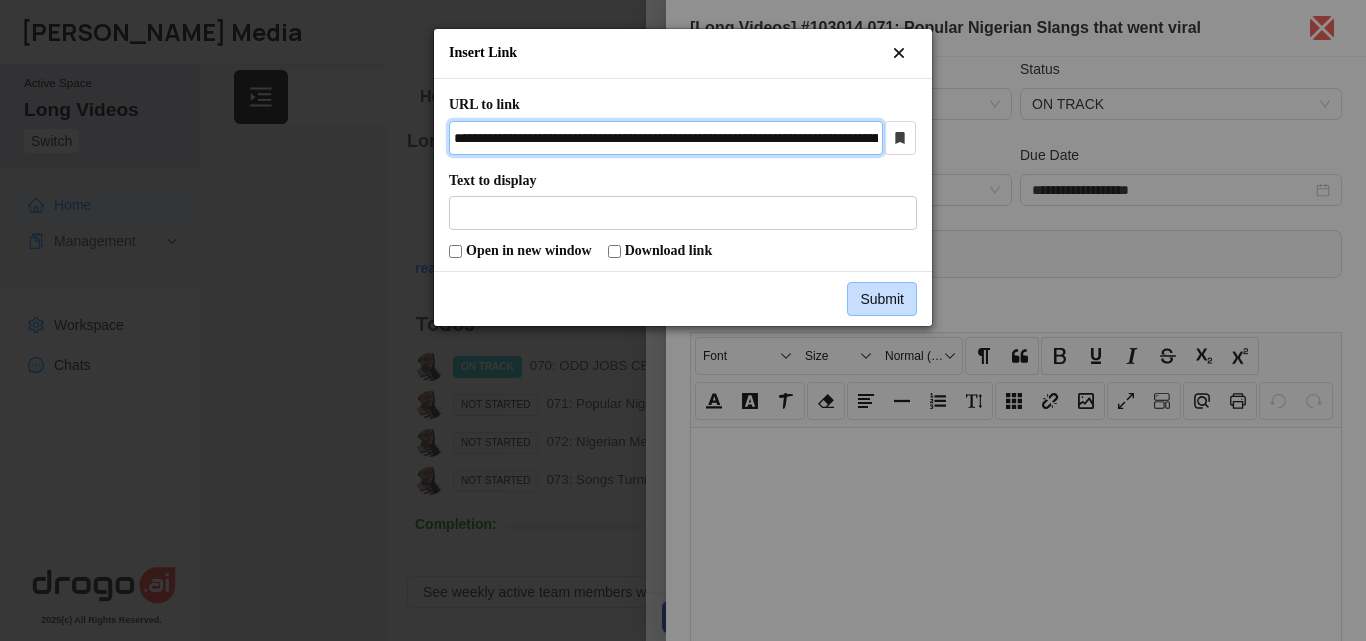 scroll, scrollTop: 0, scrollLeft: 331, axis: horizontal 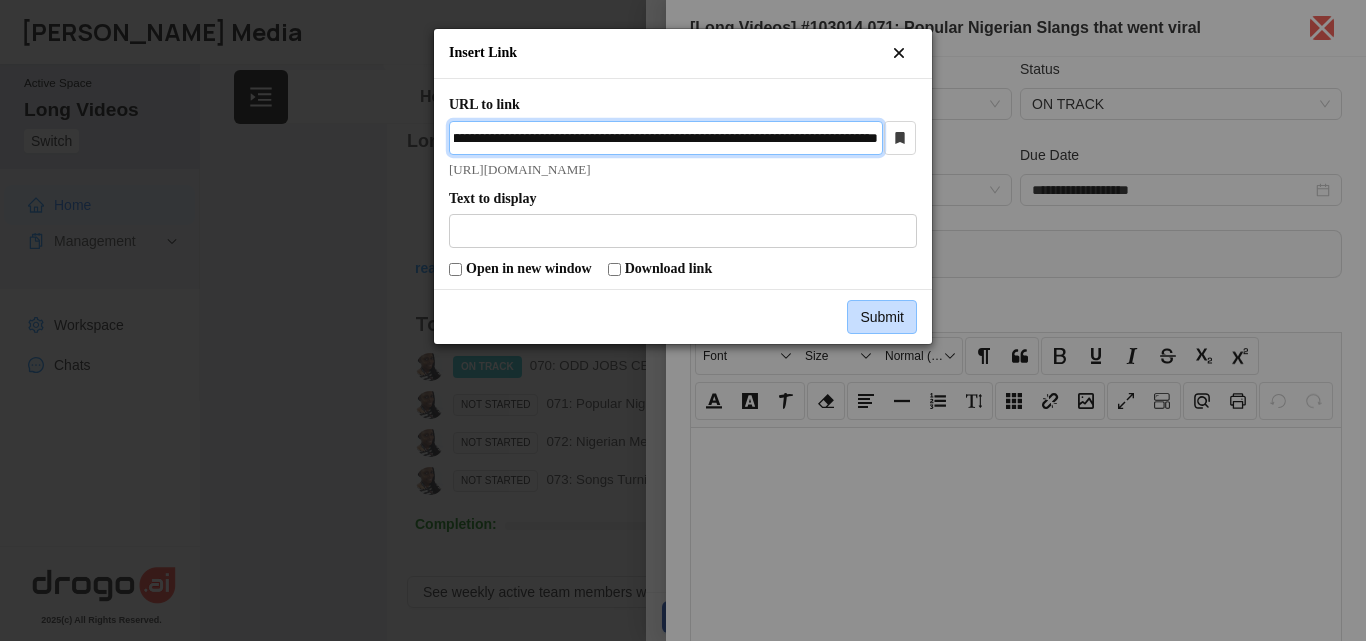 type on "**********" 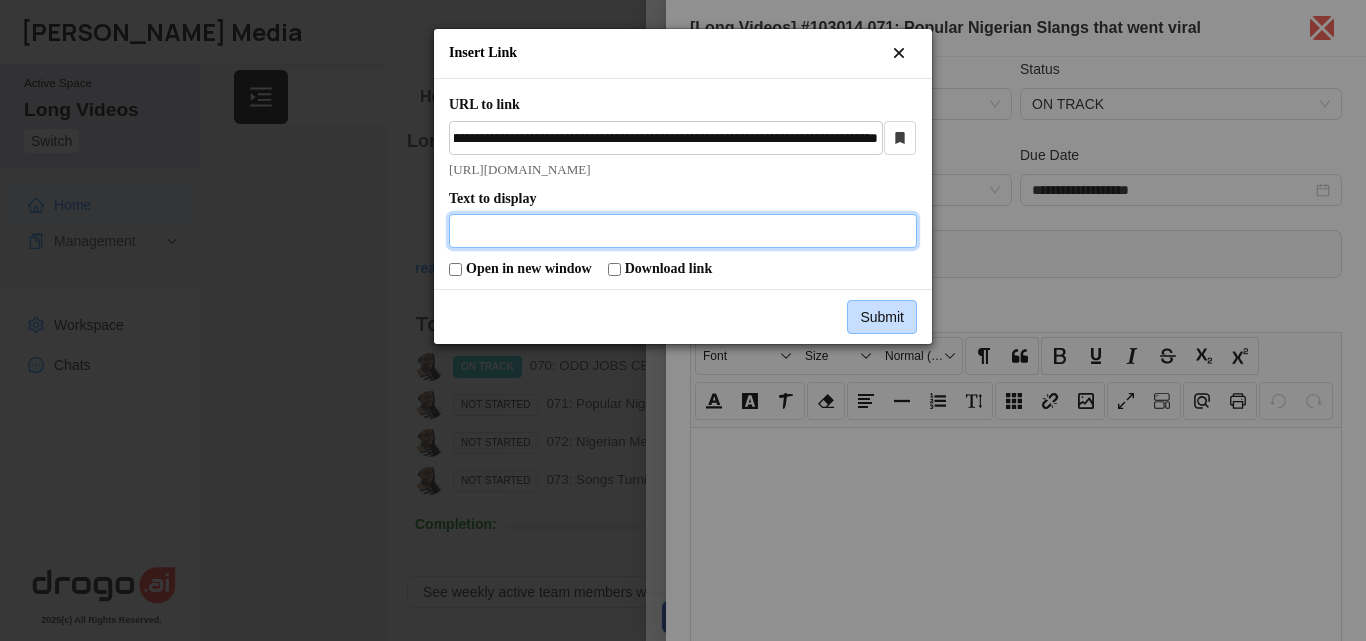 scroll, scrollTop: 0, scrollLeft: 0, axis: both 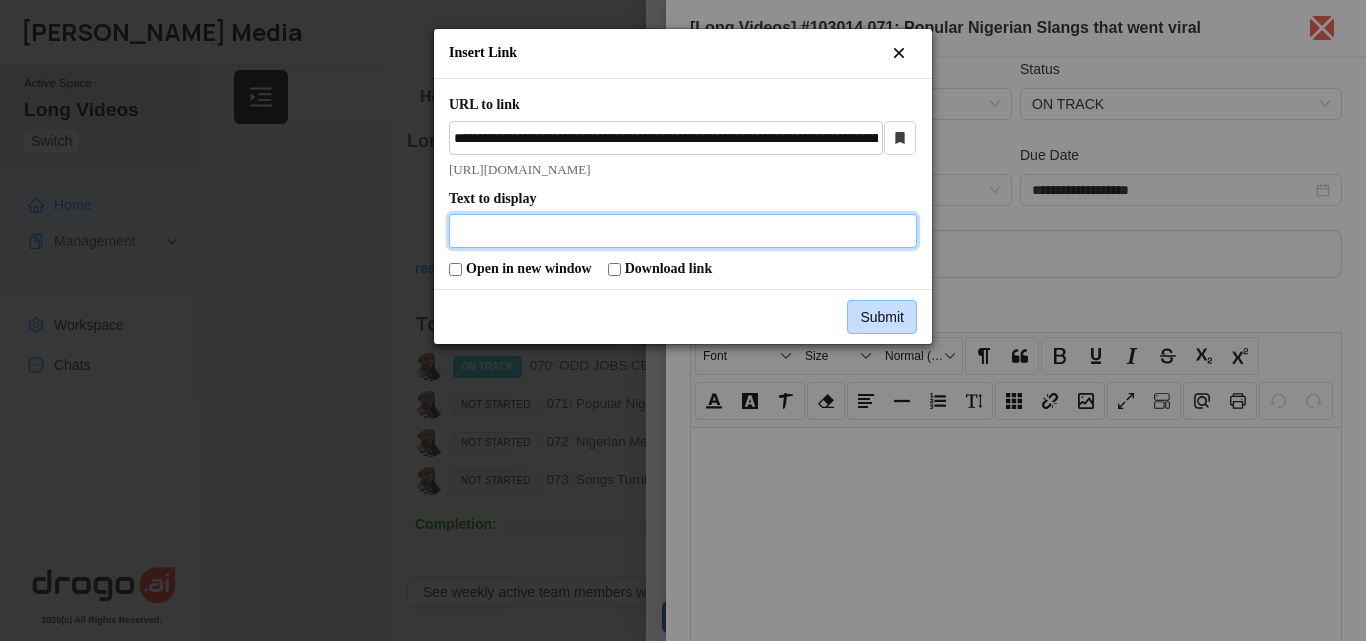 click at bounding box center [683, 231] 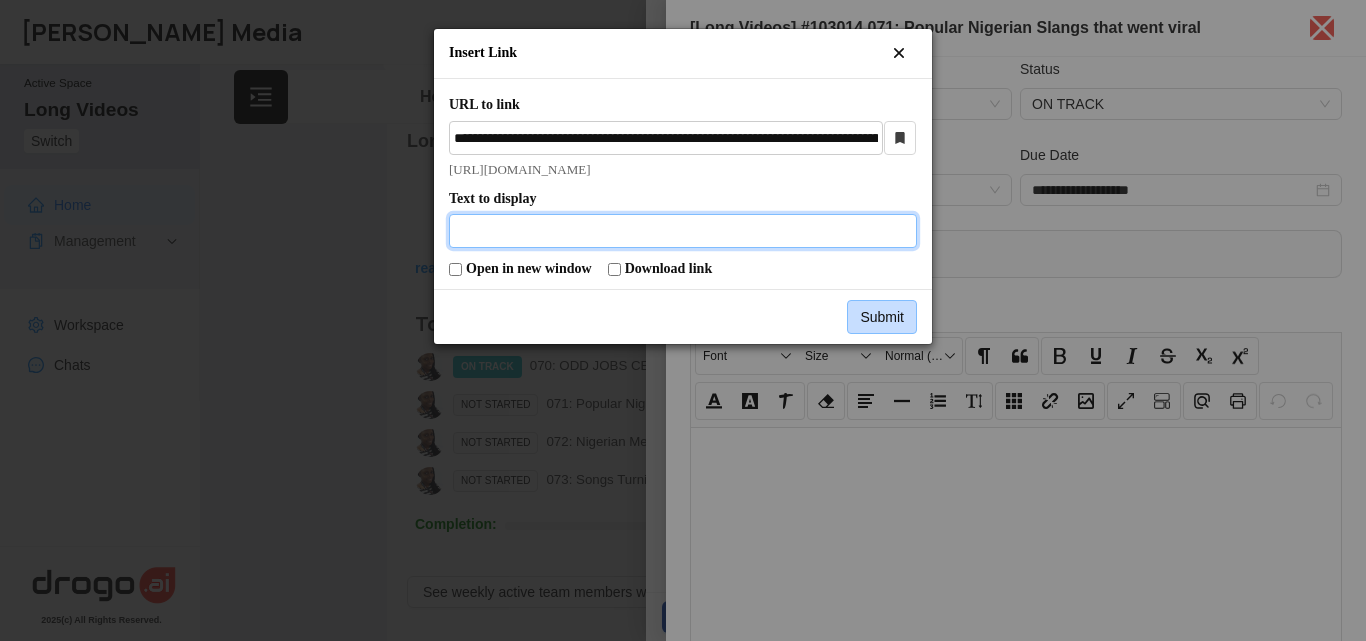 paste on "**********" 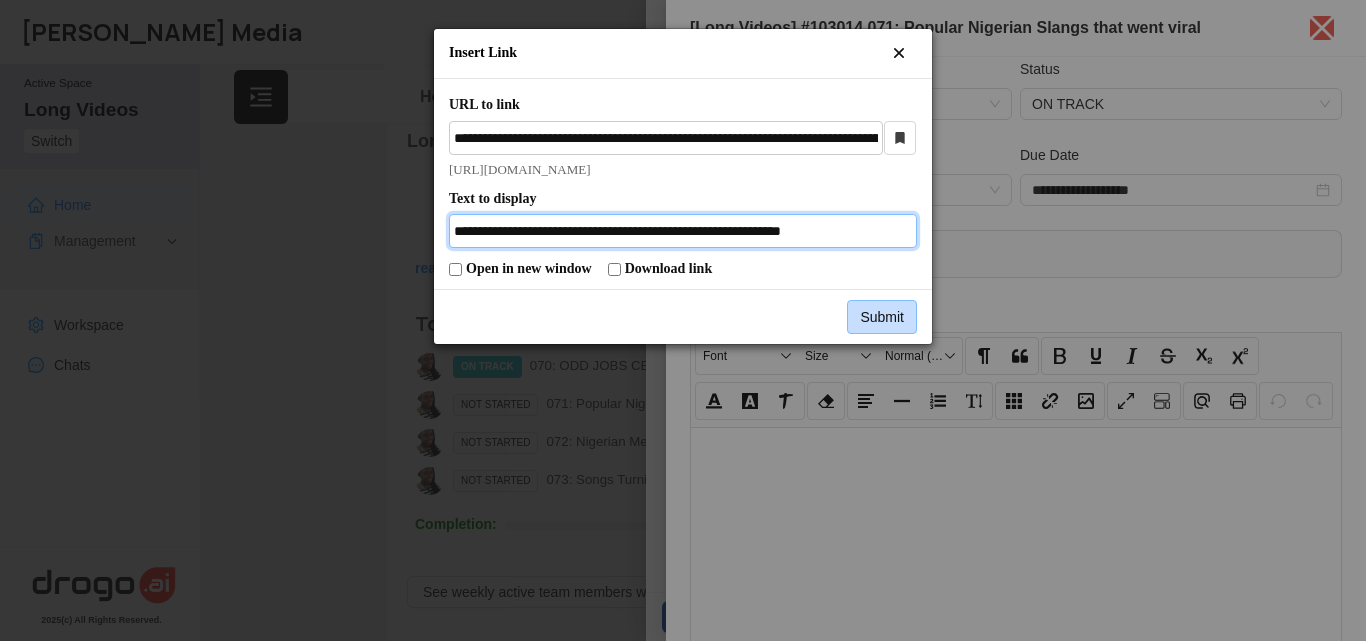 type on "**********" 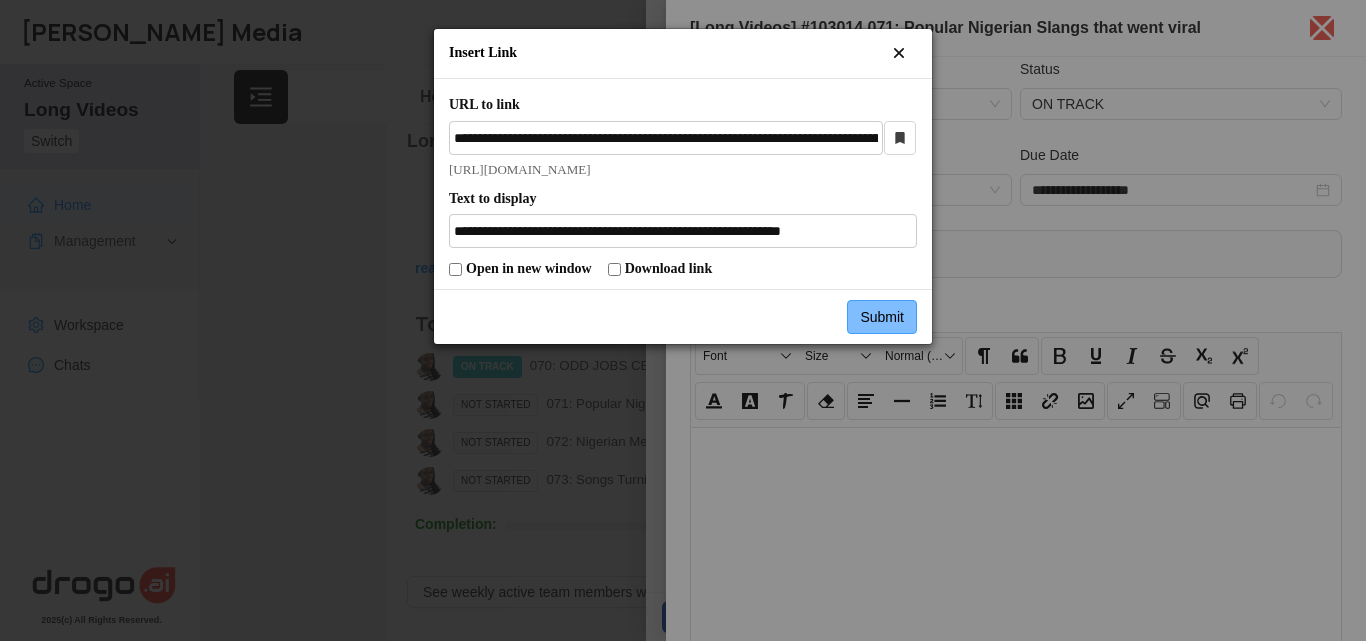 click on "Submit" at bounding box center [882, 317] 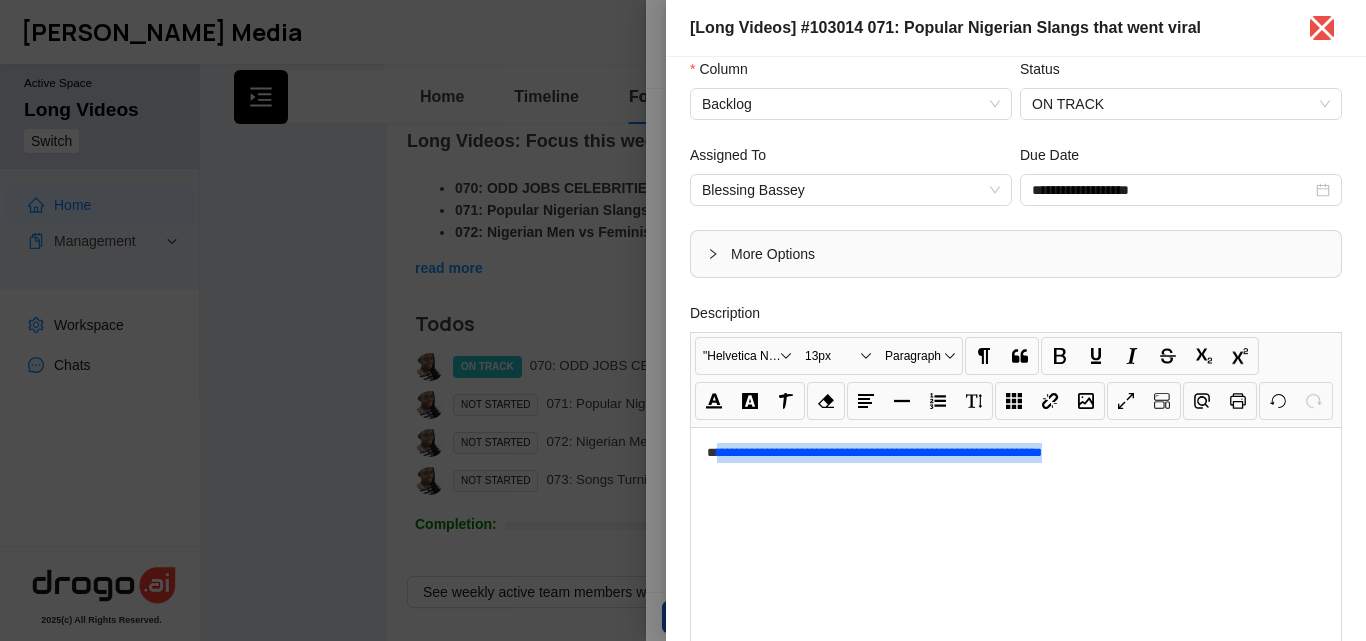 click on "**********" at bounding box center [1016, 552] 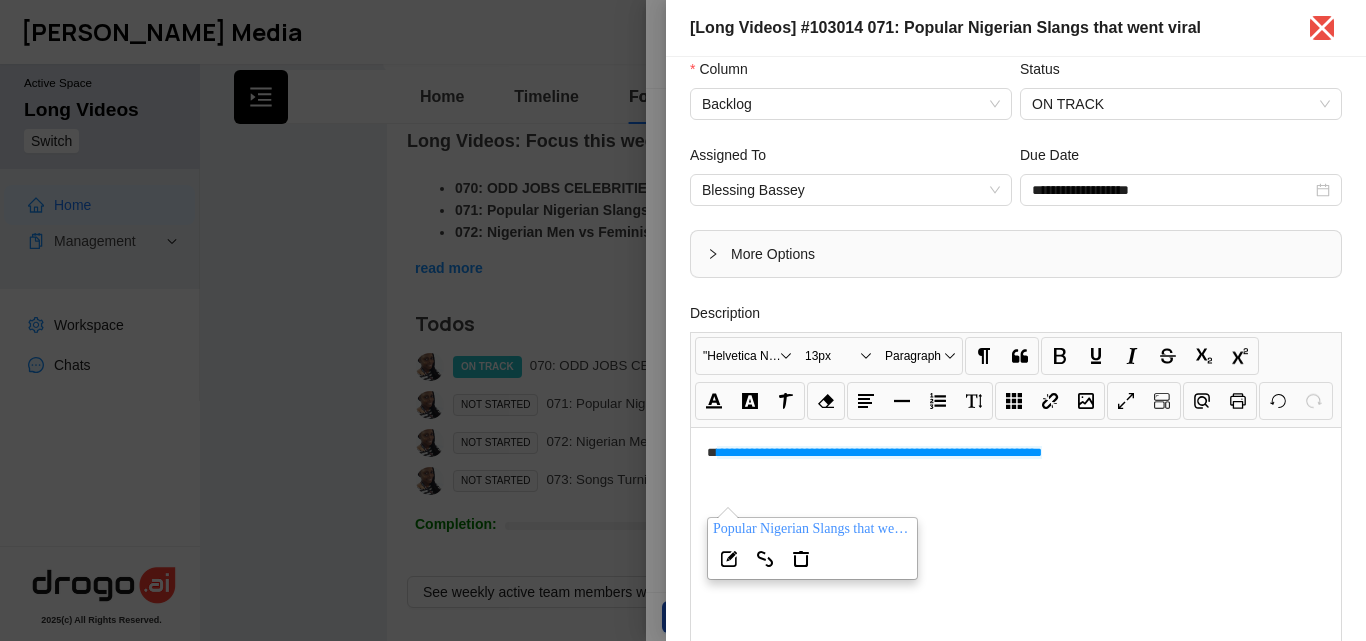 scroll, scrollTop: 784, scrollLeft: 0, axis: vertical 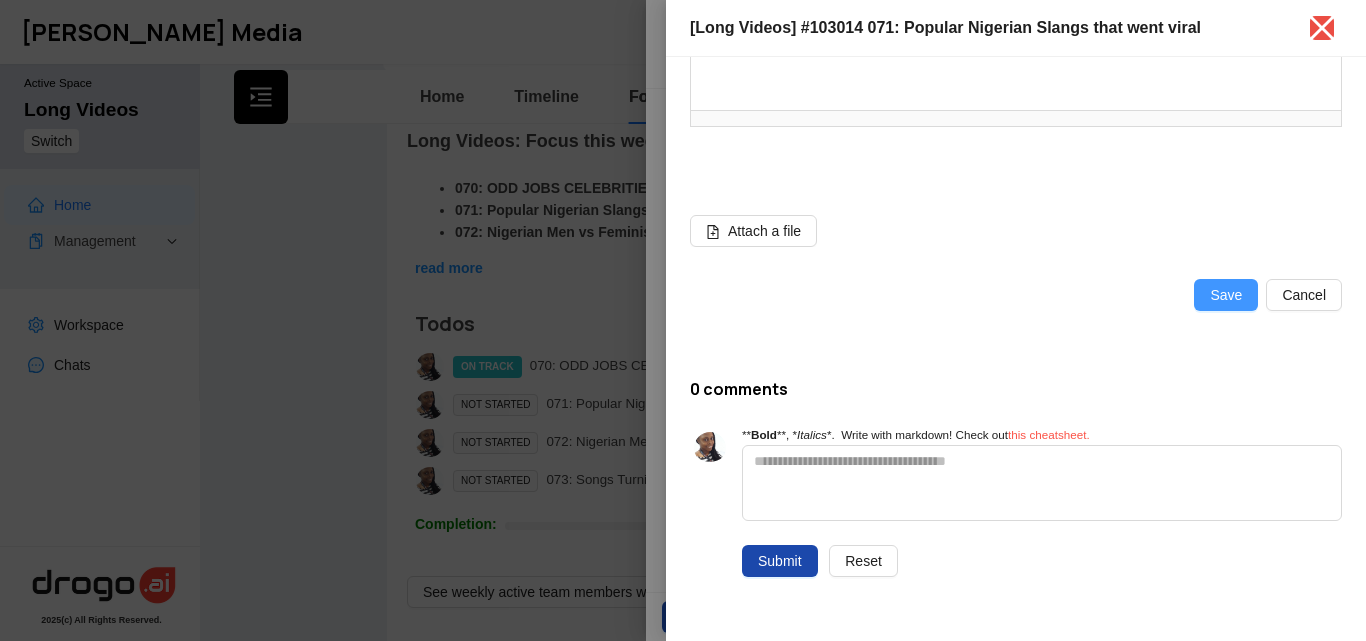 click on "Save" at bounding box center [1226, 295] 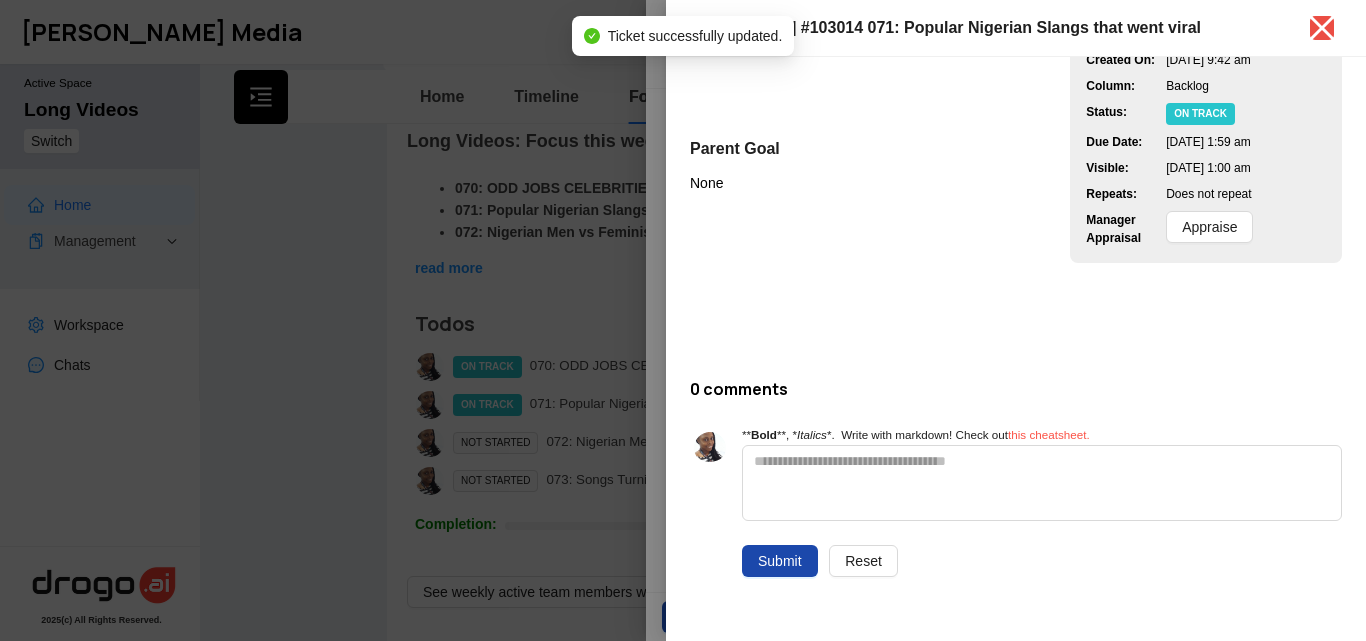 scroll, scrollTop: 170, scrollLeft: 0, axis: vertical 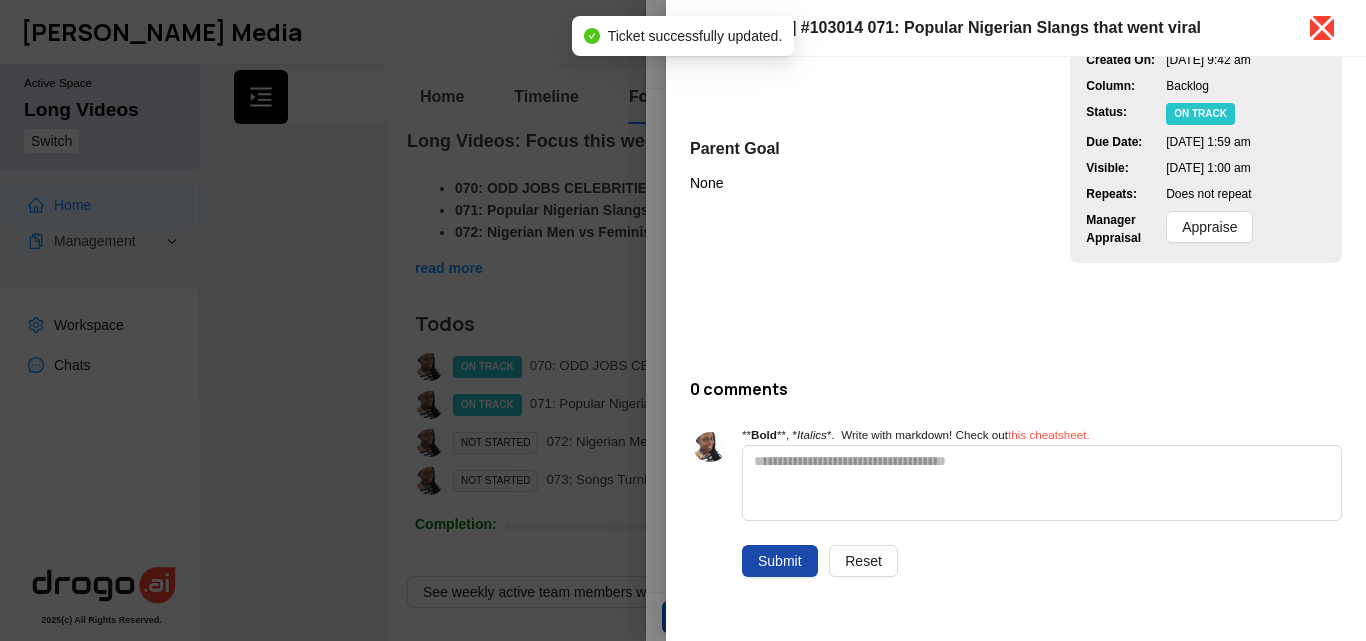 click 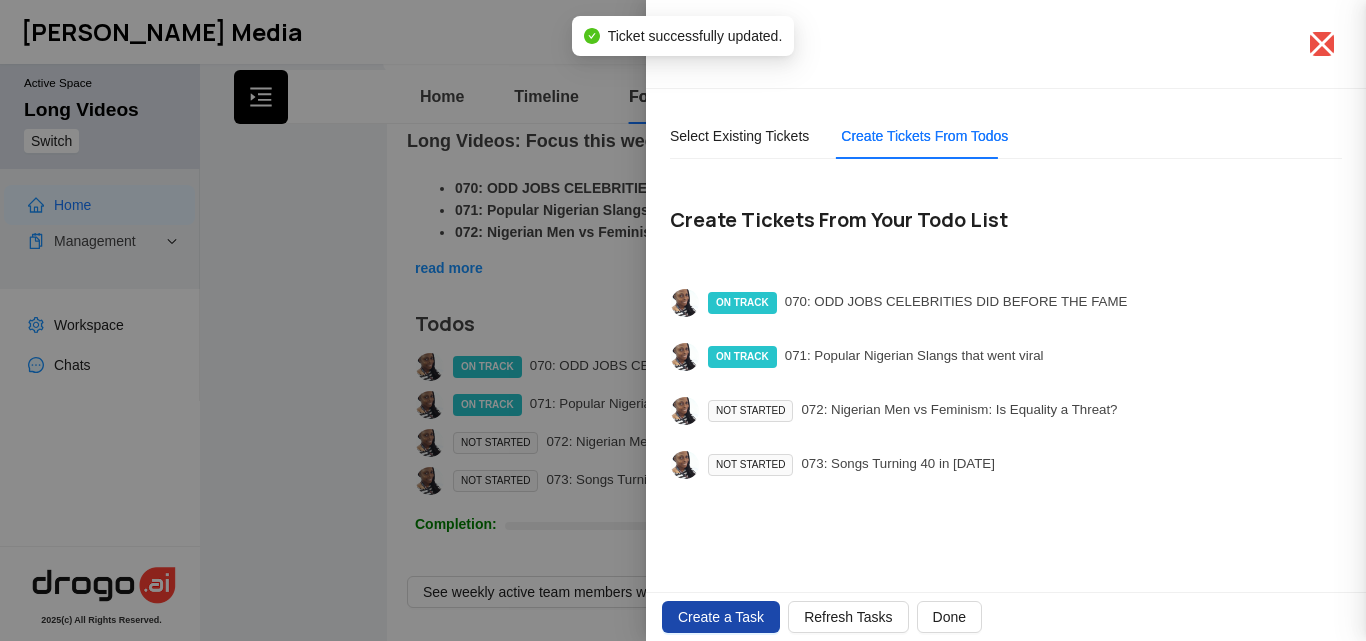 scroll, scrollTop: 0, scrollLeft: 0, axis: both 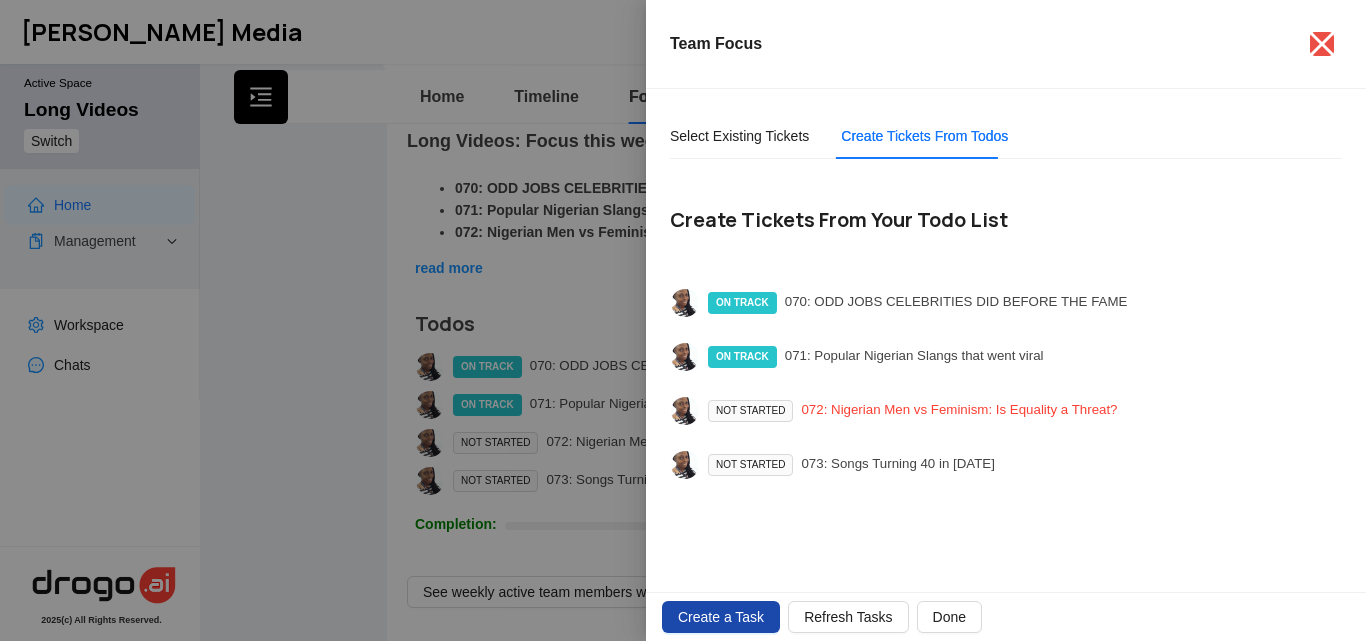 click on "072: Nigerian Men vs Feminism: Is Equality a Threat?" at bounding box center (959, 411) 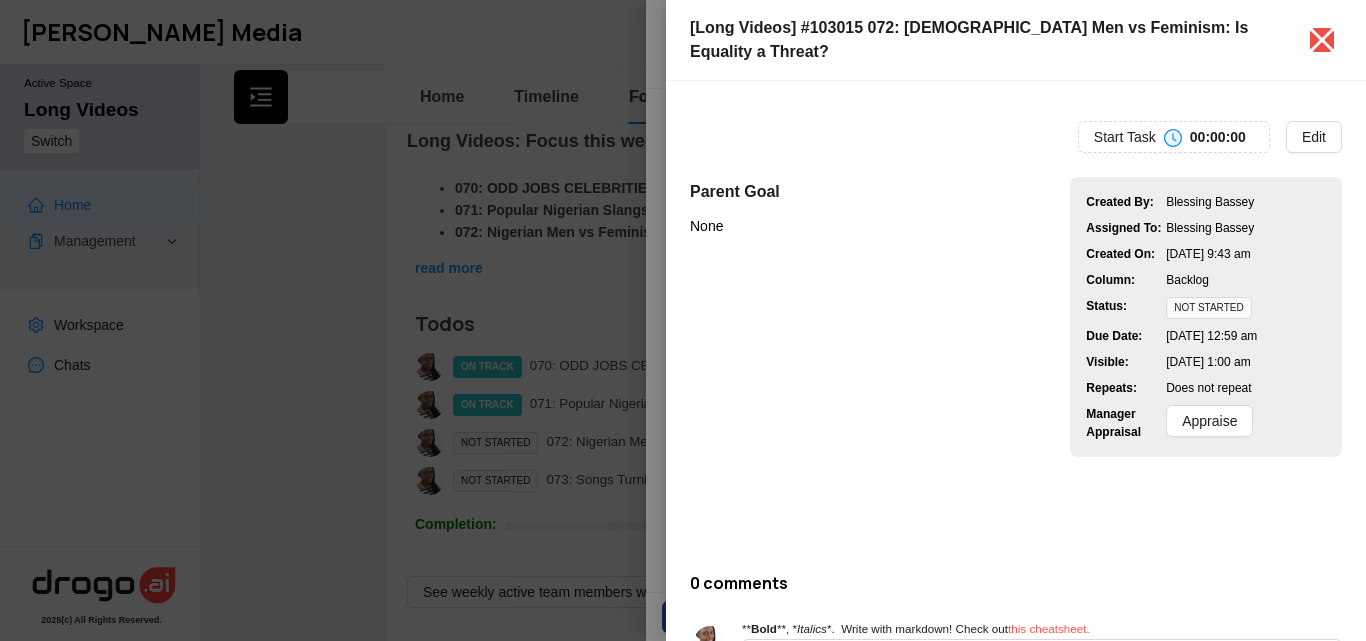 type 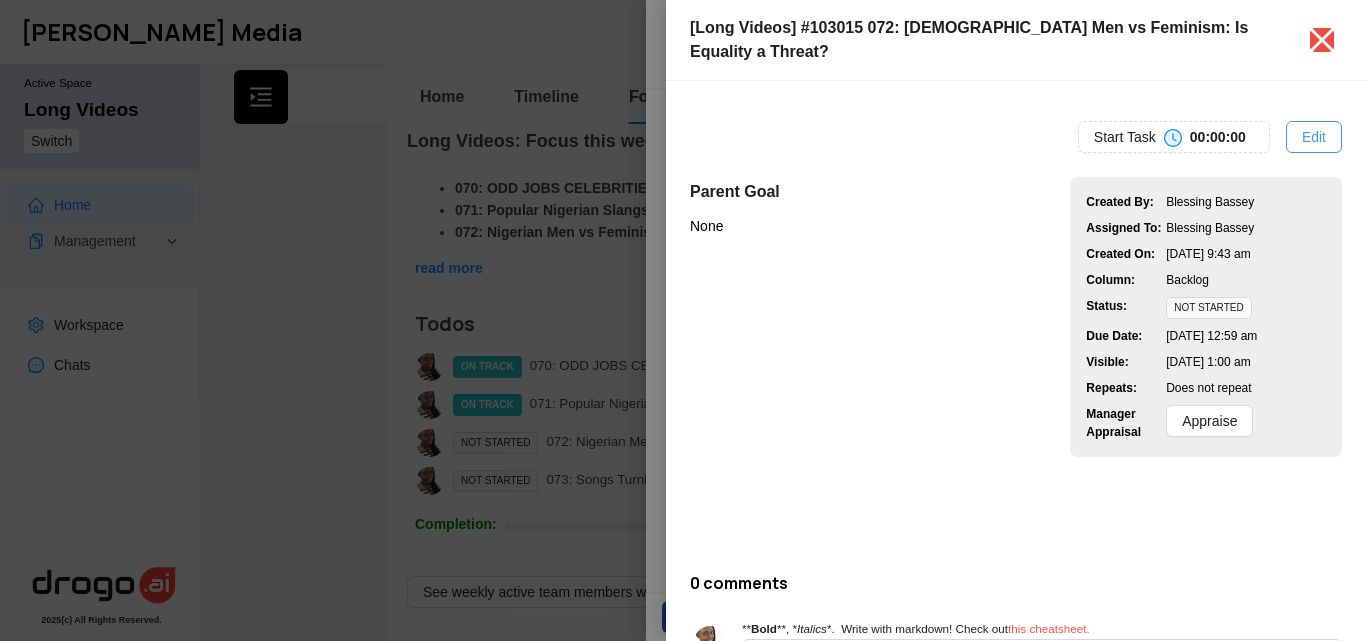 click on "Edit" at bounding box center [1314, 137] 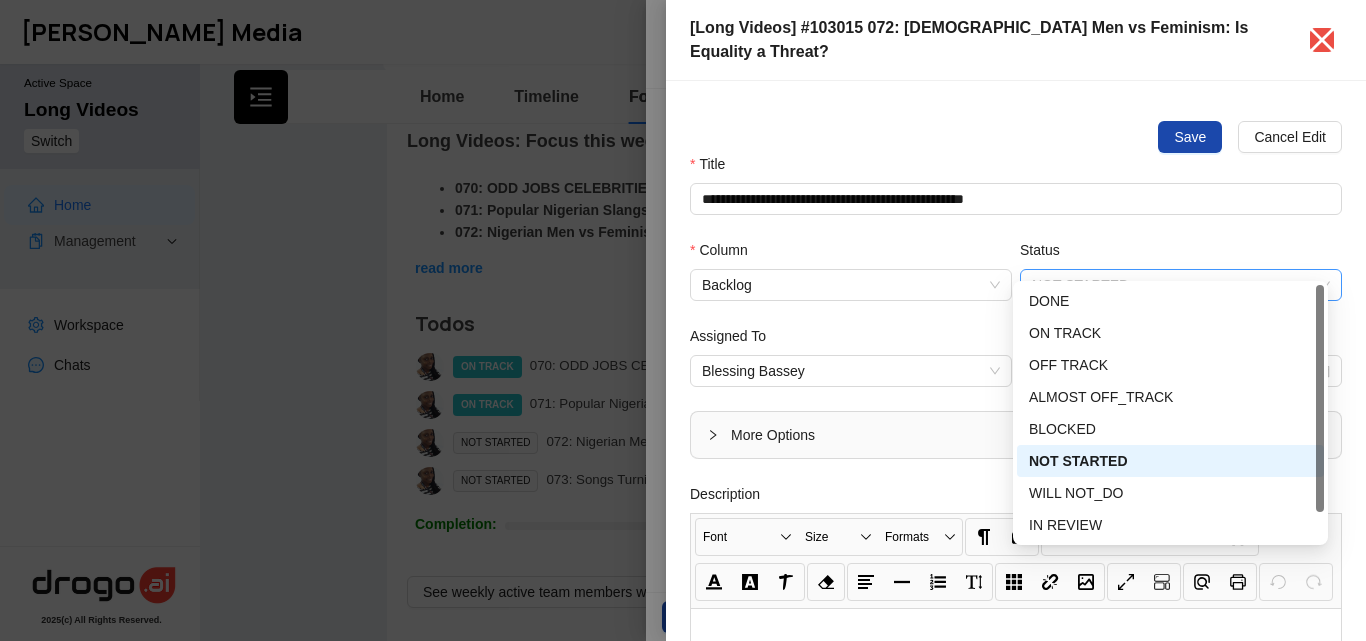 click on "NOT STARTED" at bounding box center (1181, 285) 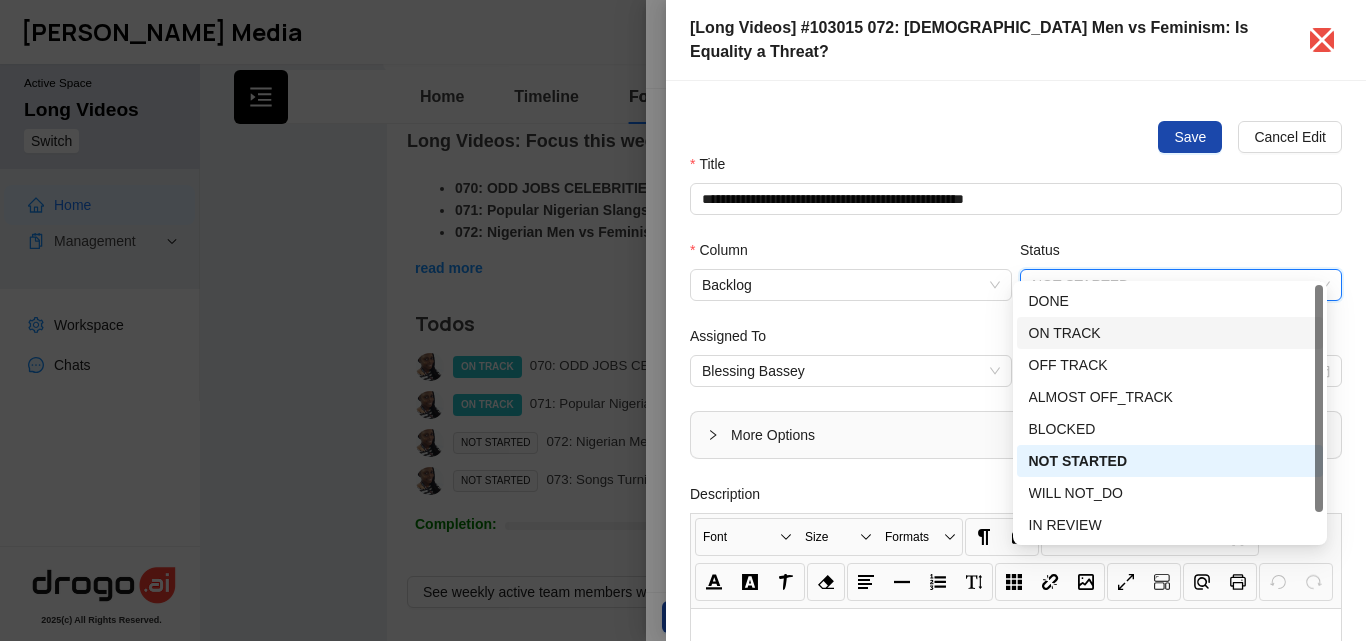 click on "ON TRACK" at bounding box center [1170, 333] 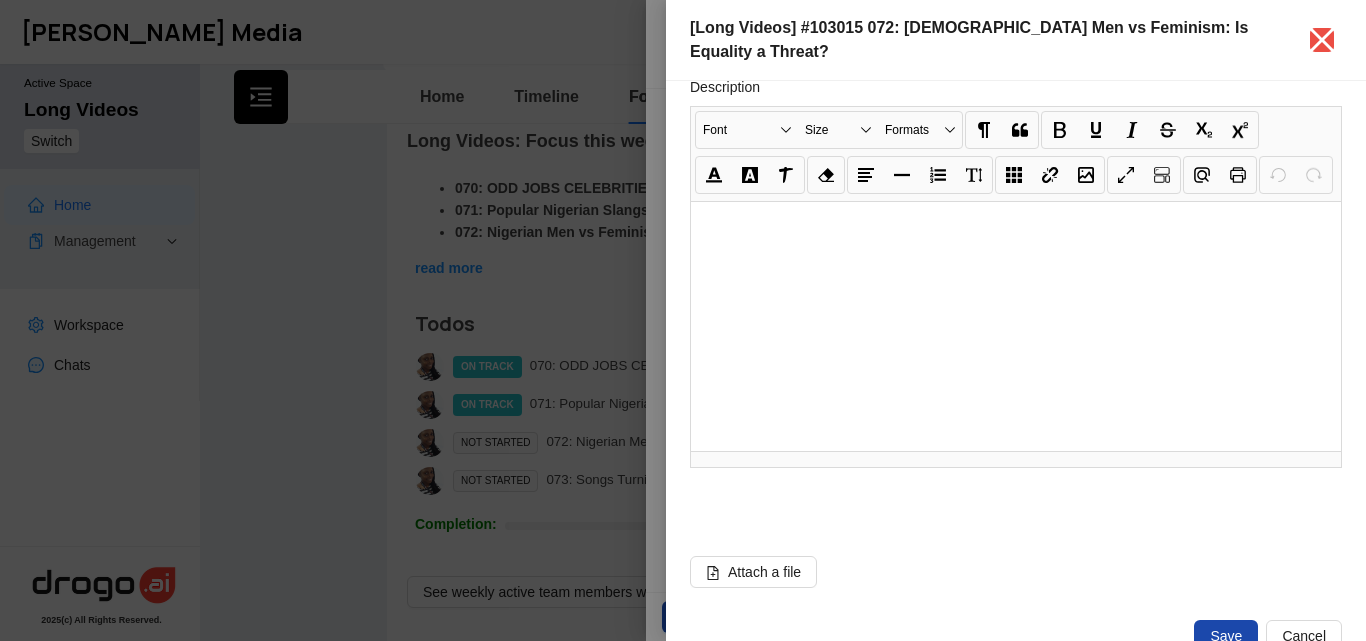 scroll, scrollTop: 411, scrollLeft: 0, axis: vertical 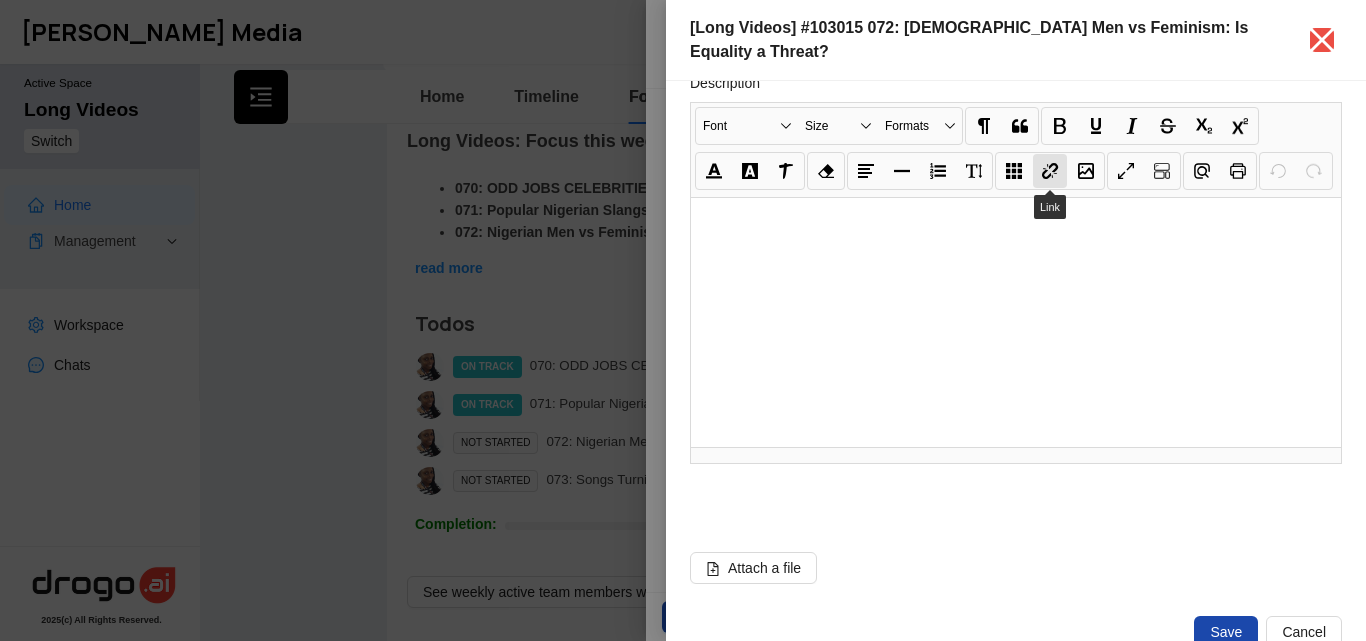 click on "Link" at bounding box center (1050, 171) 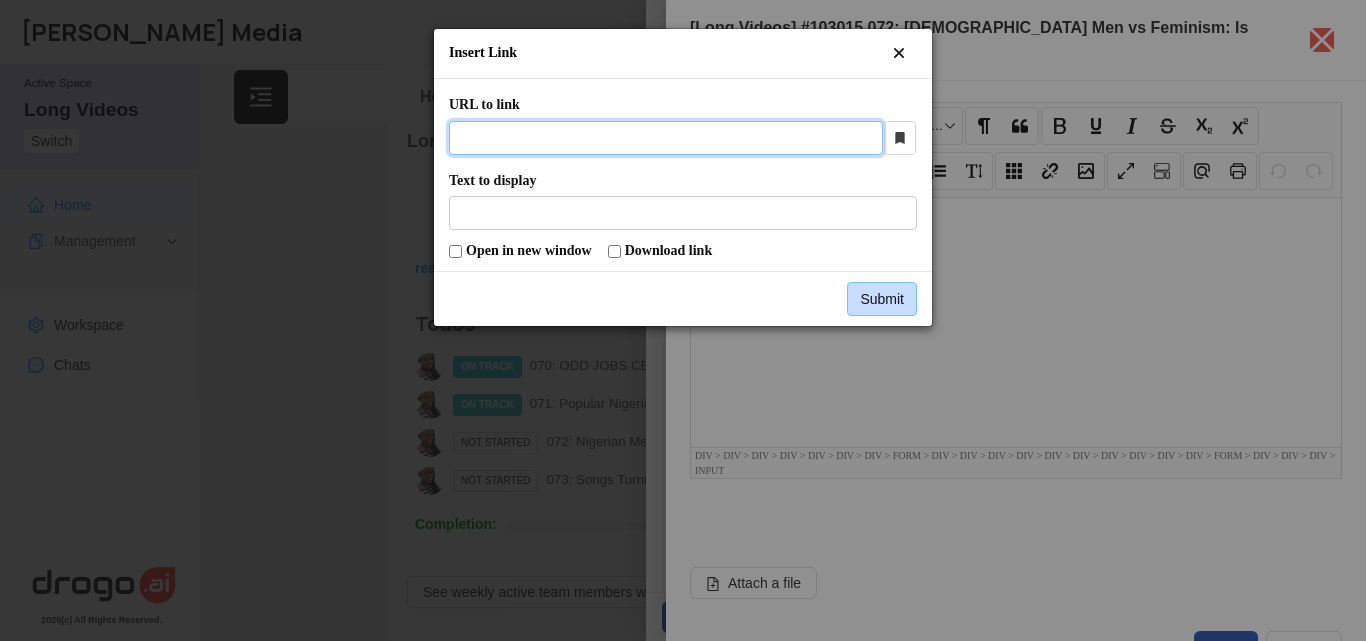 paste on "**********" 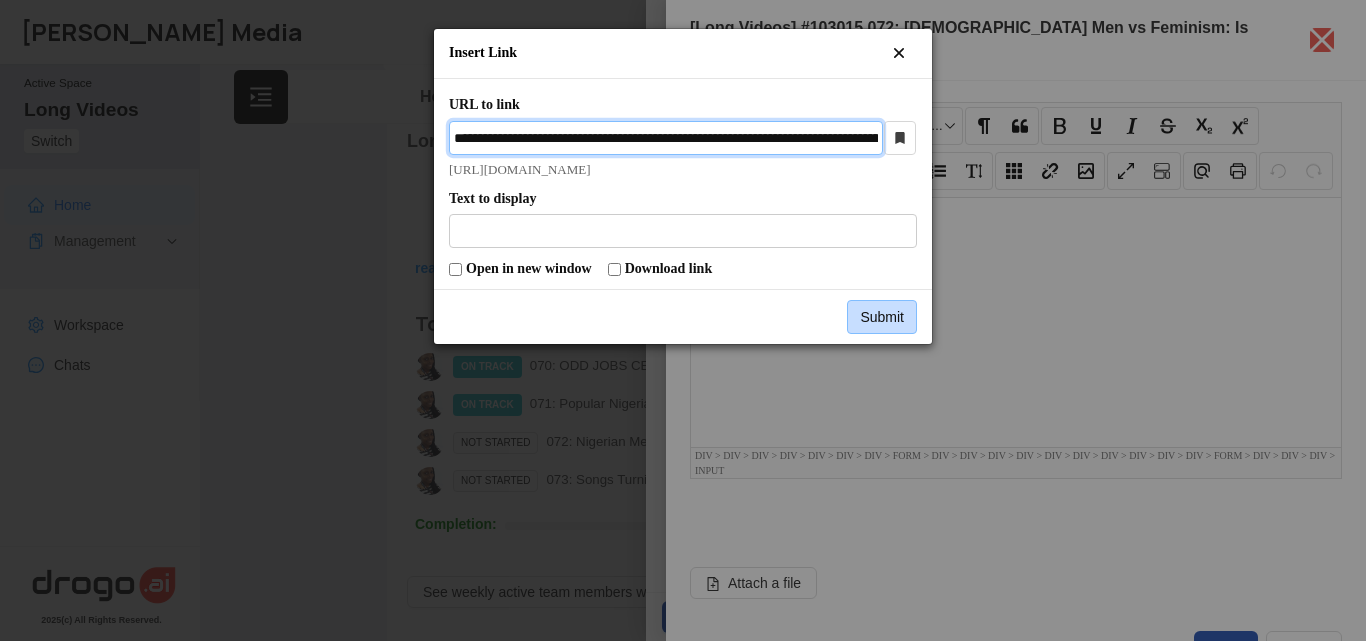 scroll, scrollTop: 0, scrollLeft: 490, axis: horizontal 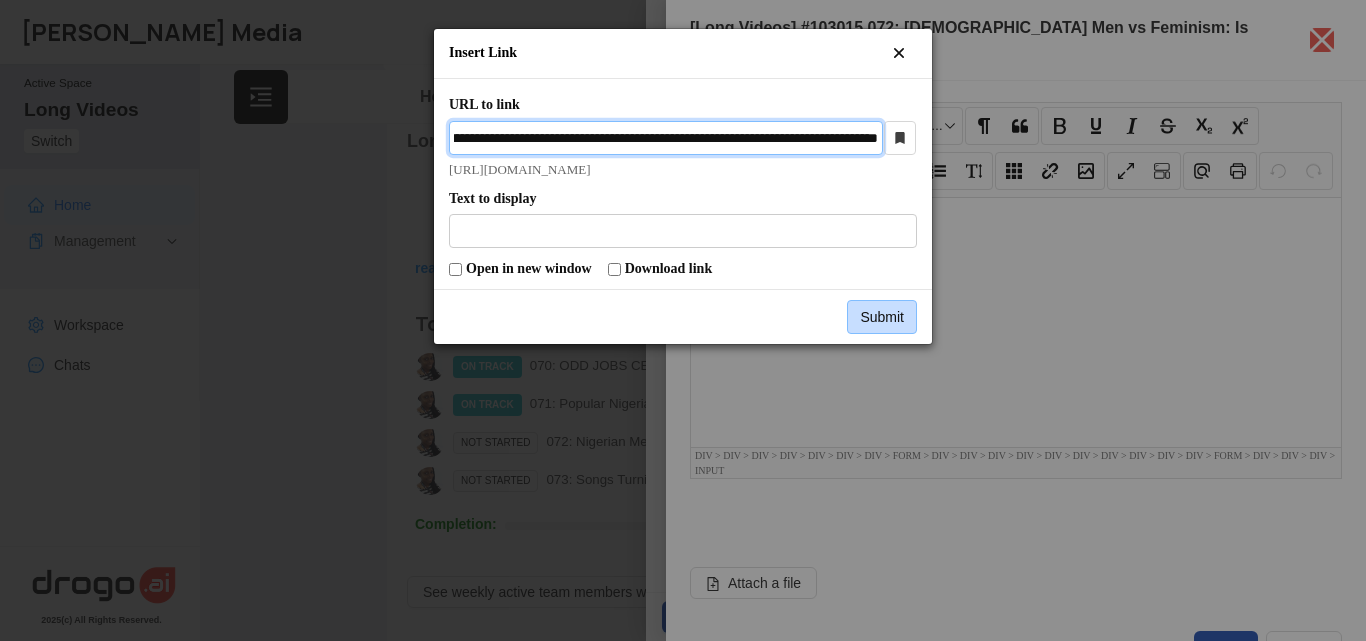 type on "**********" 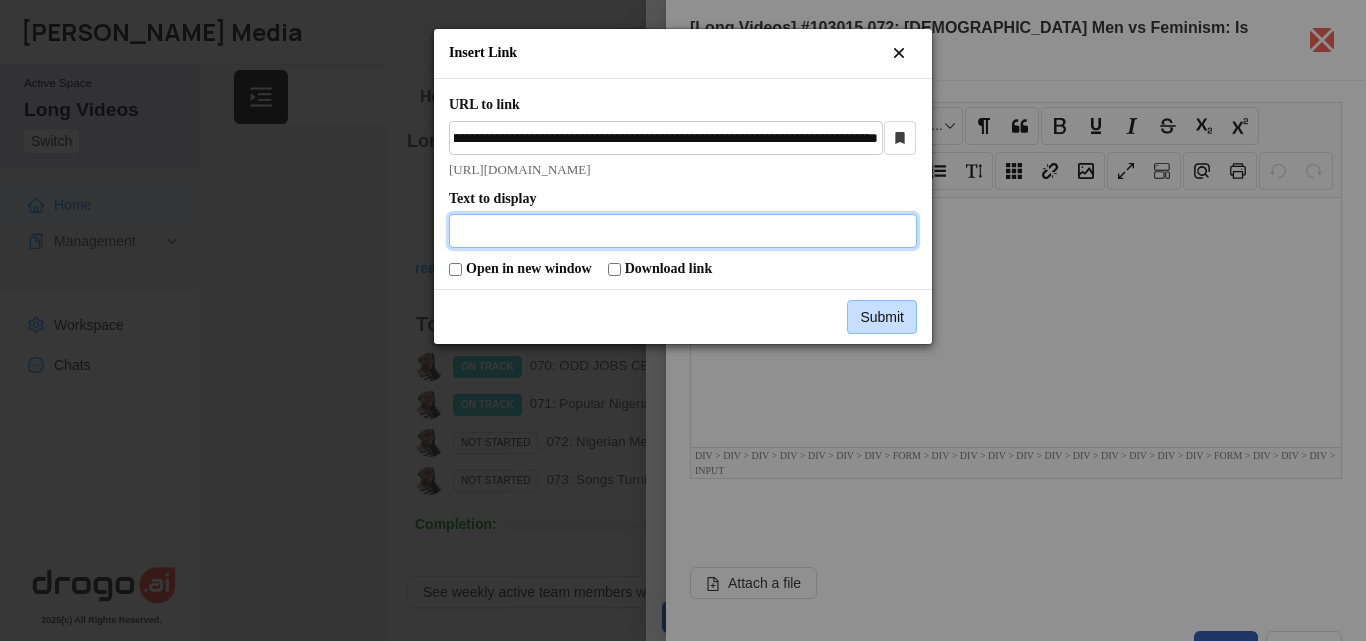 scroll, scrollTop: 0, scrollLeft: 0, axis: both 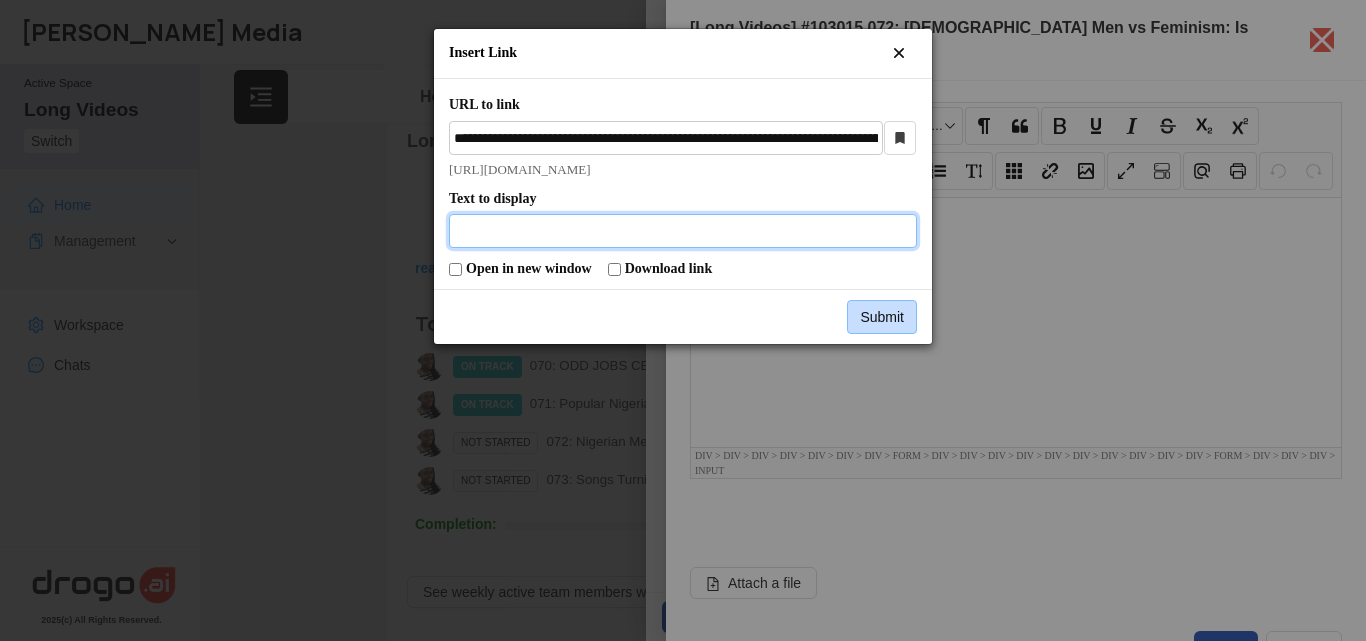click at bounding box center (683, 231) 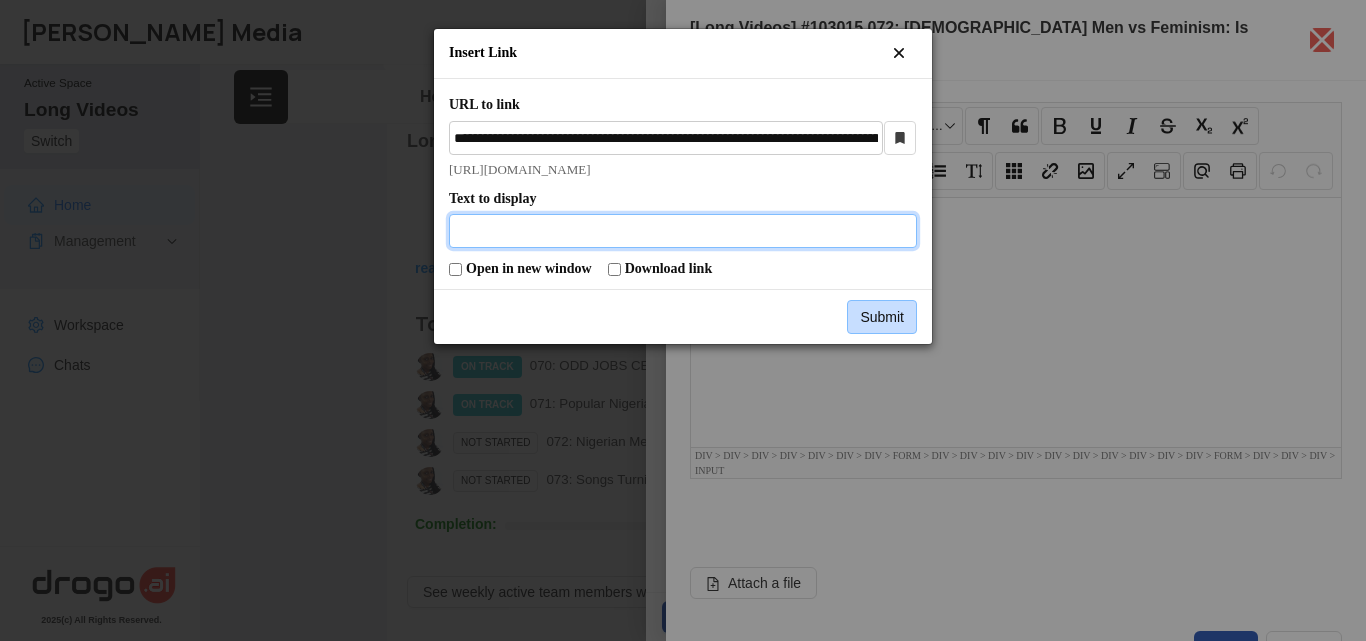 paste on "**********" 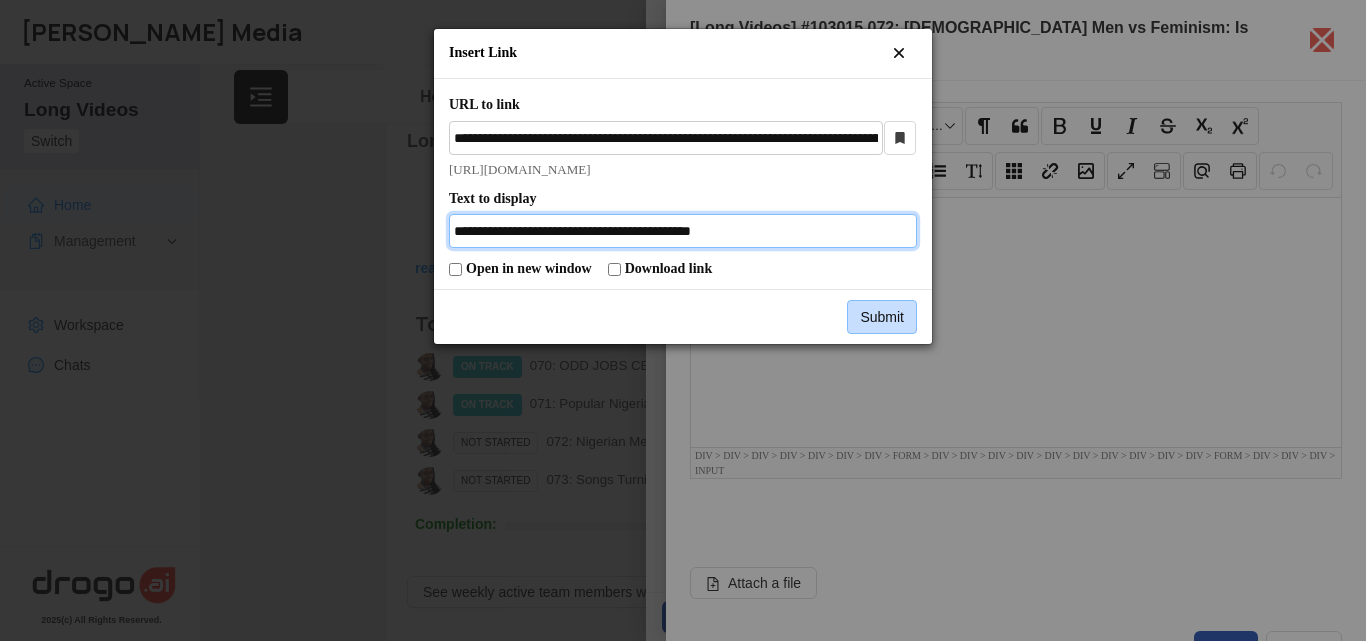 type on "**********" 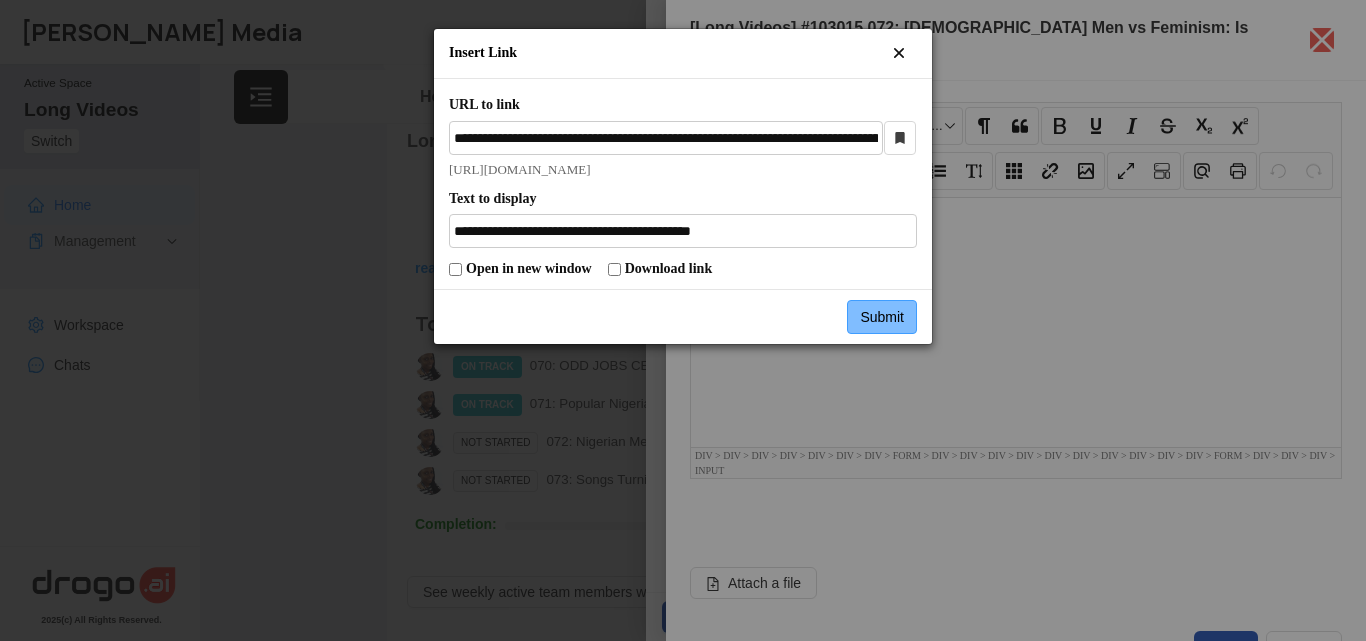 click on "Submit" at bounding box center [882, 317] 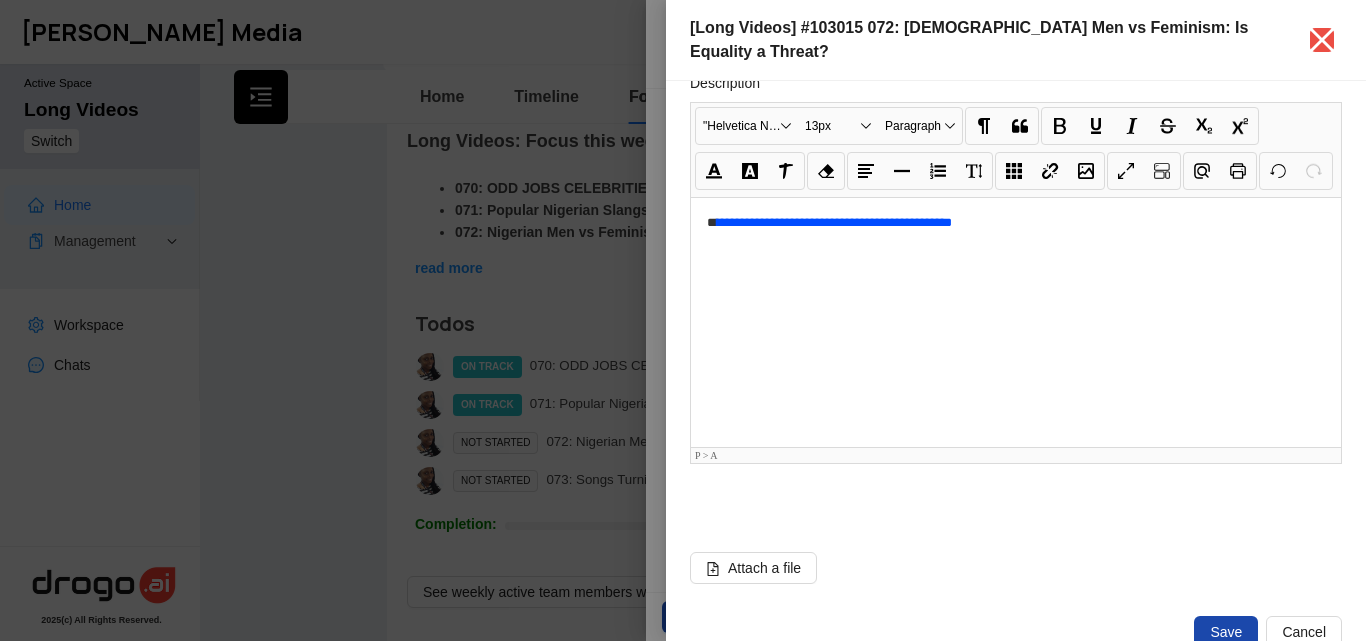 click on "**********" at bounding box center (1016, 322) 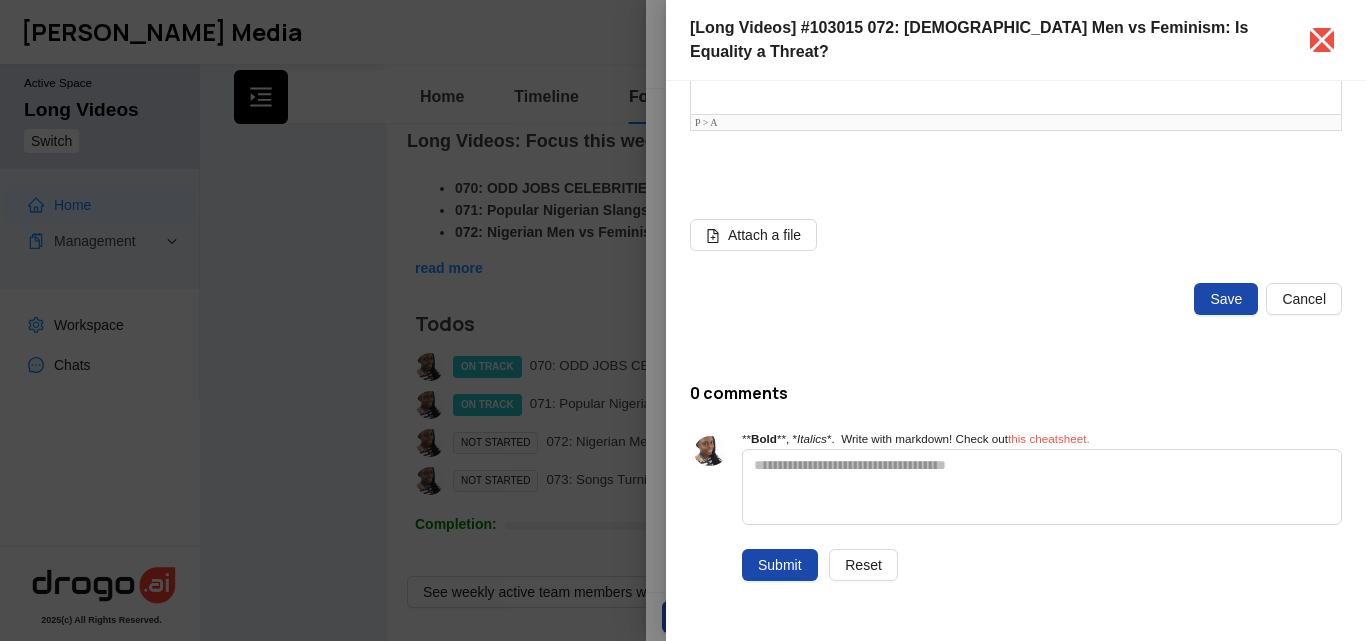 scroll, scrollTop: 784, scrollLeft: 0, axis: vertical 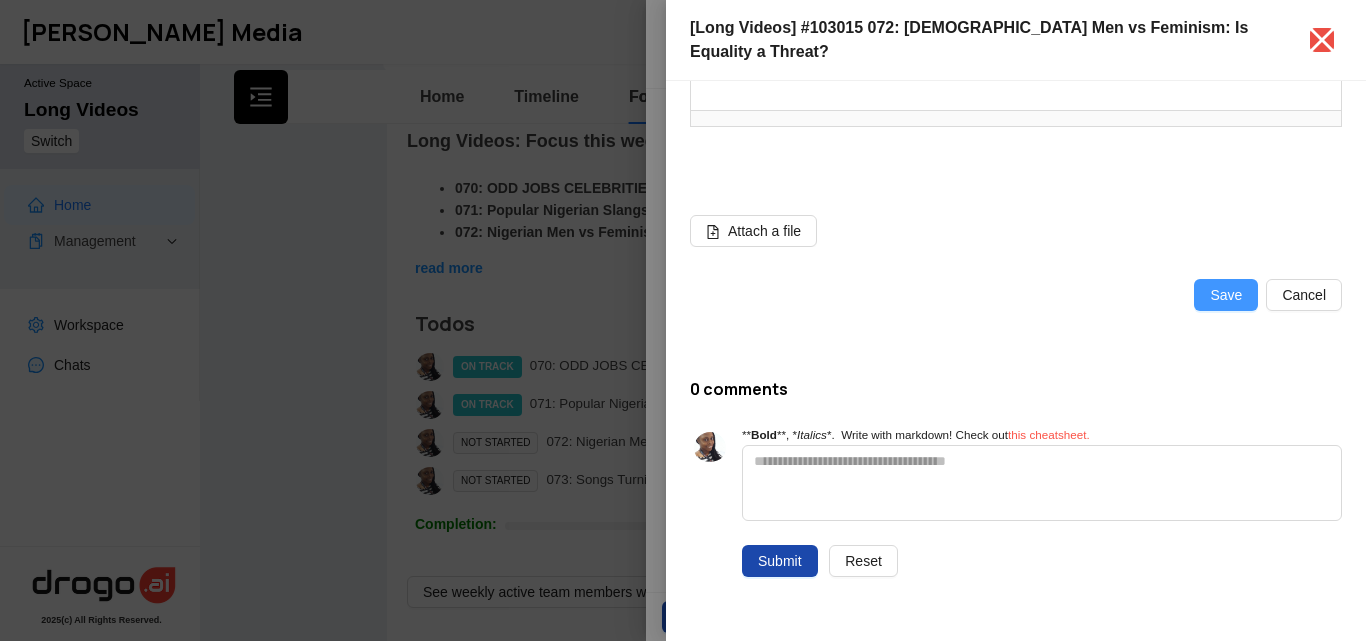 click on "Save" at bounding box center [1226, 295] 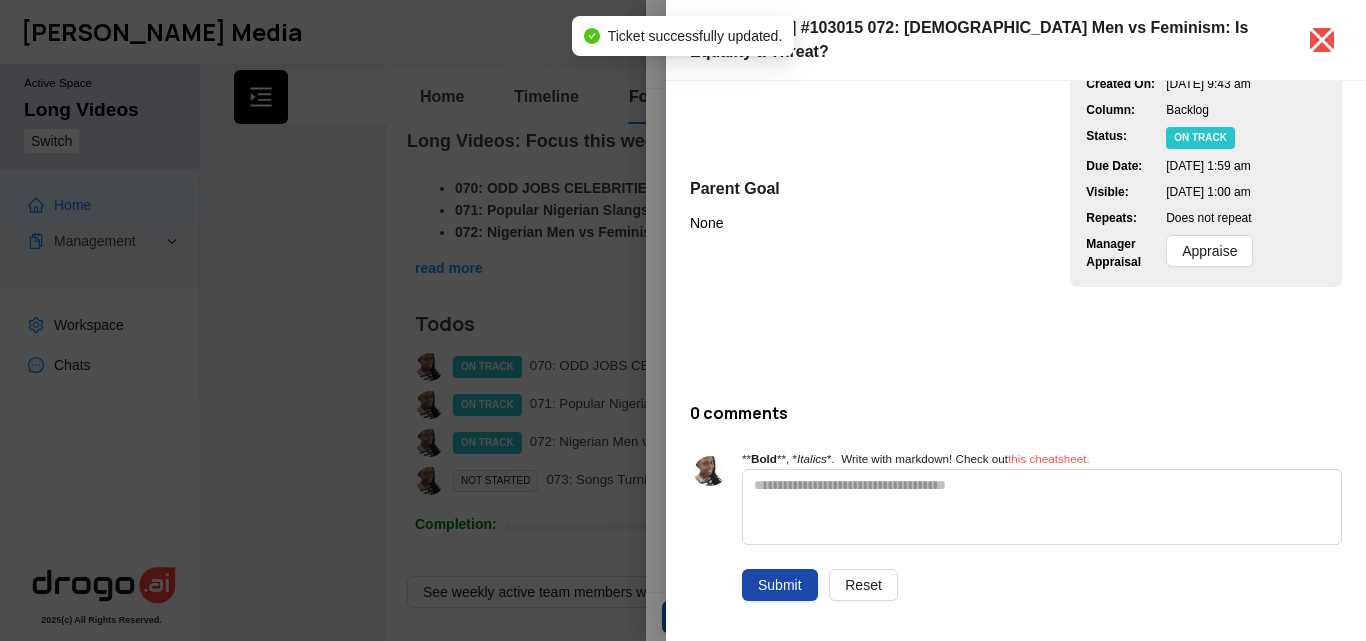 scroll, scrollTop: 0, scrollLeft: 0, axis: both 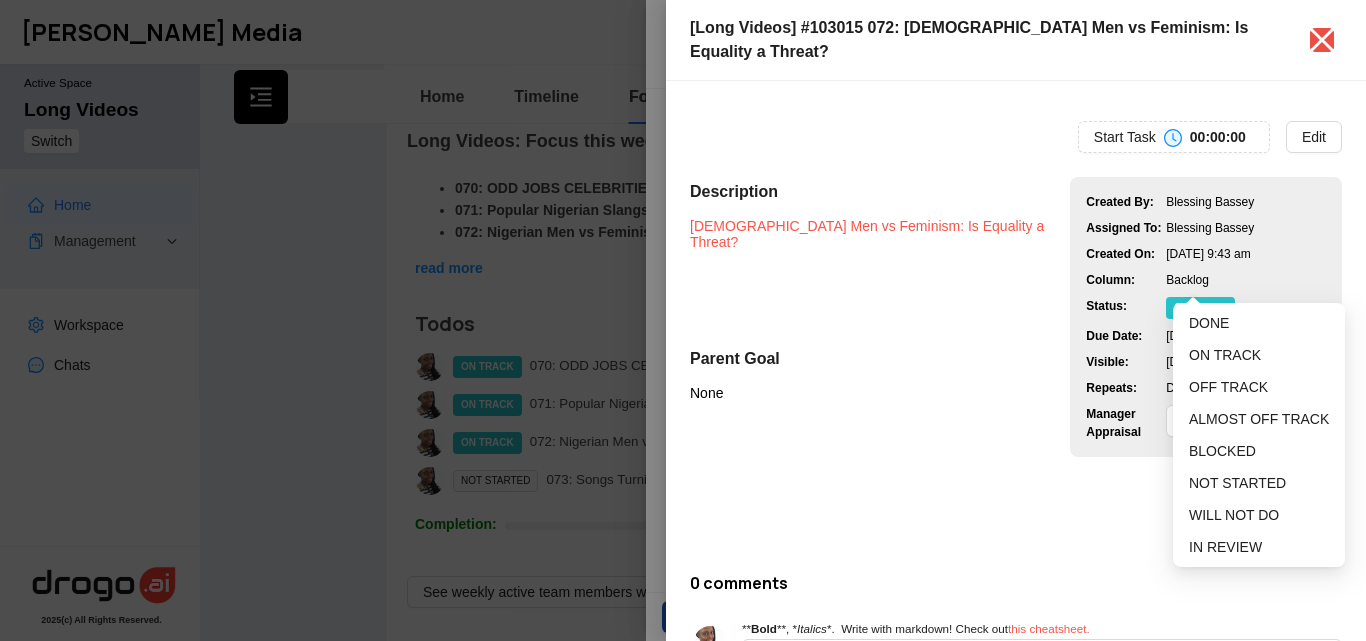 click on "ON TRACK" at bounding box center [1200, 308] 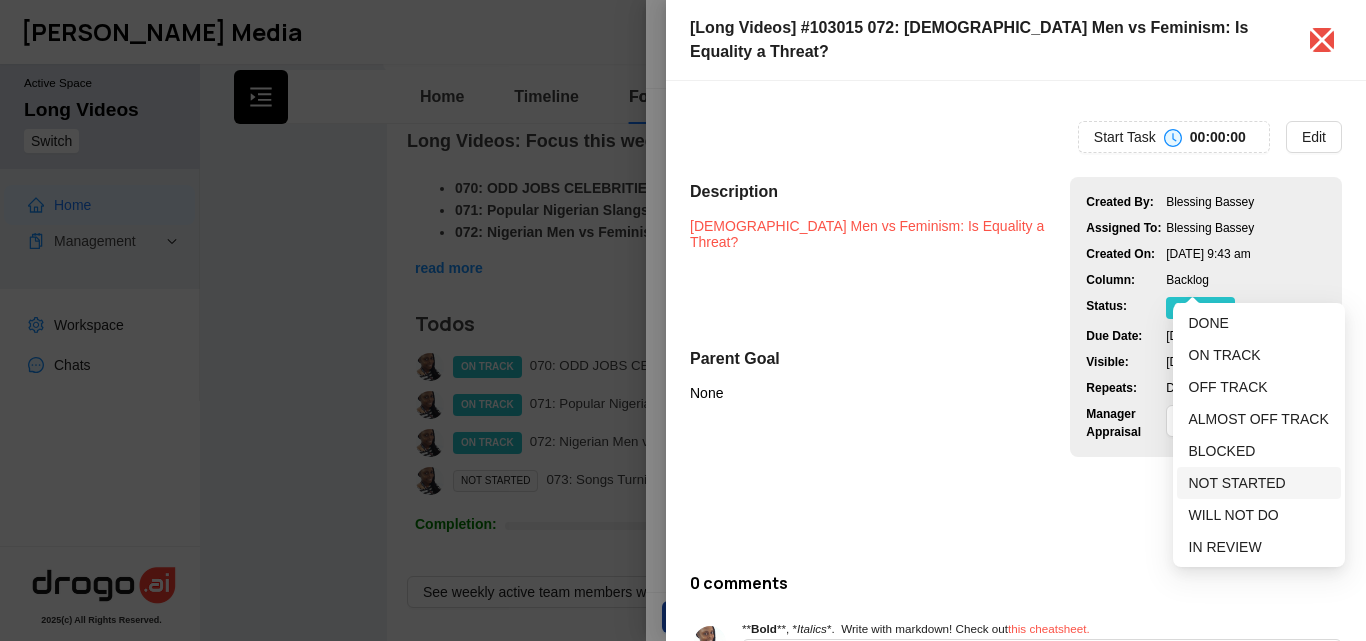 click on "NOT STARTED" at bounding box center (1237, 483) 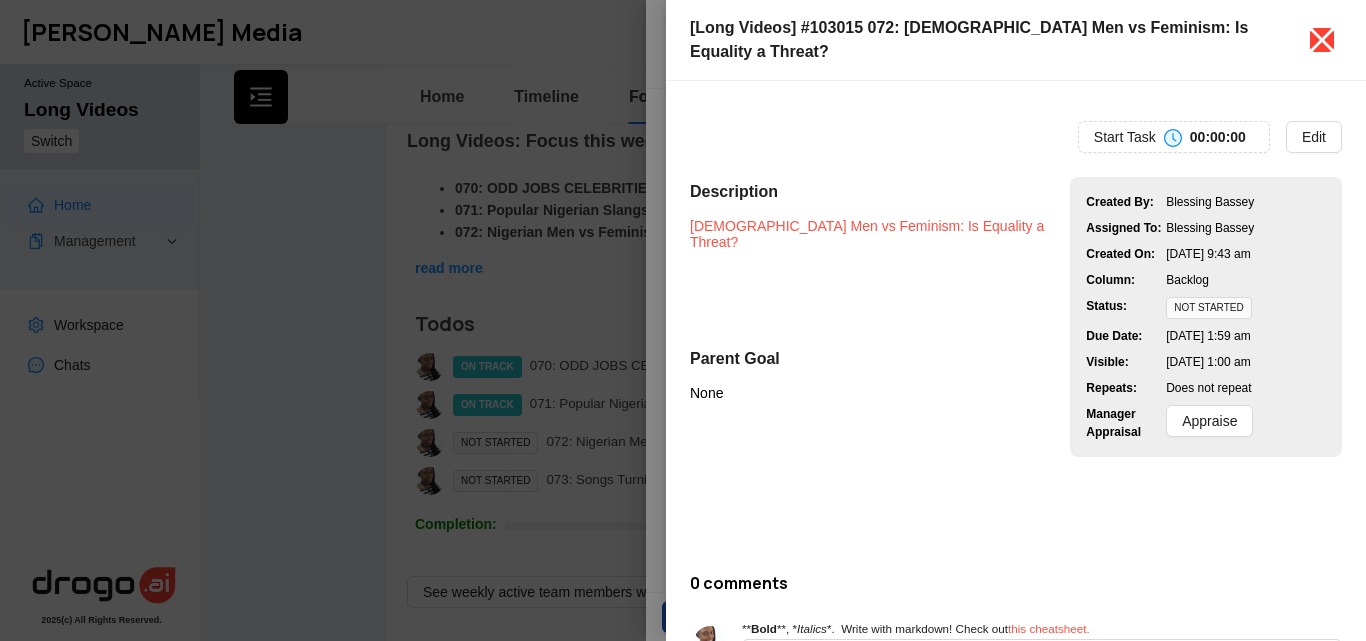 click 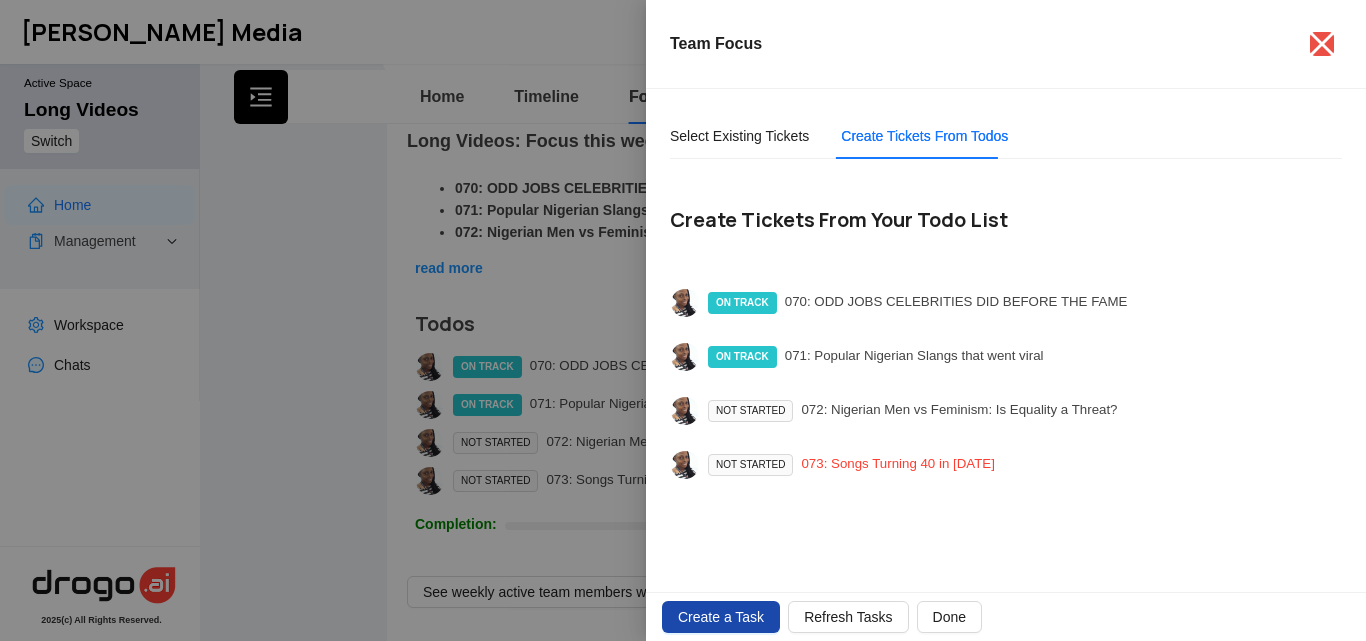 click on "073: Songs Turning 40 in [DATE]" at bounding box center [897, 465] 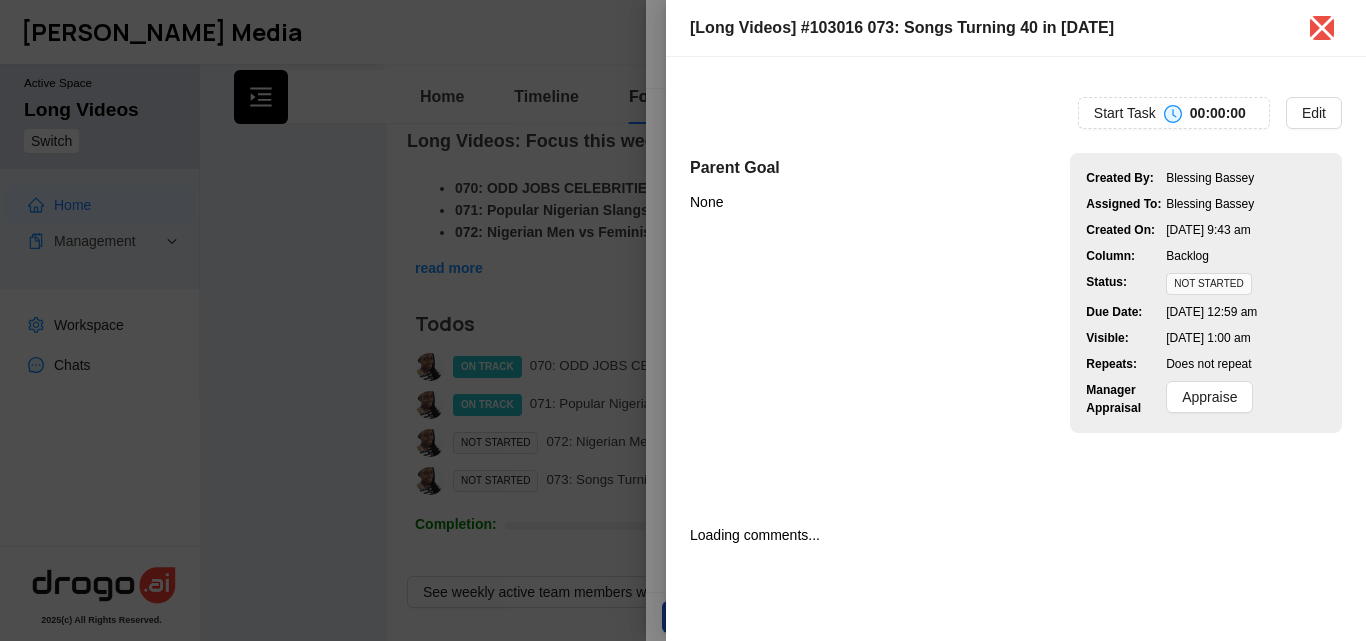 type 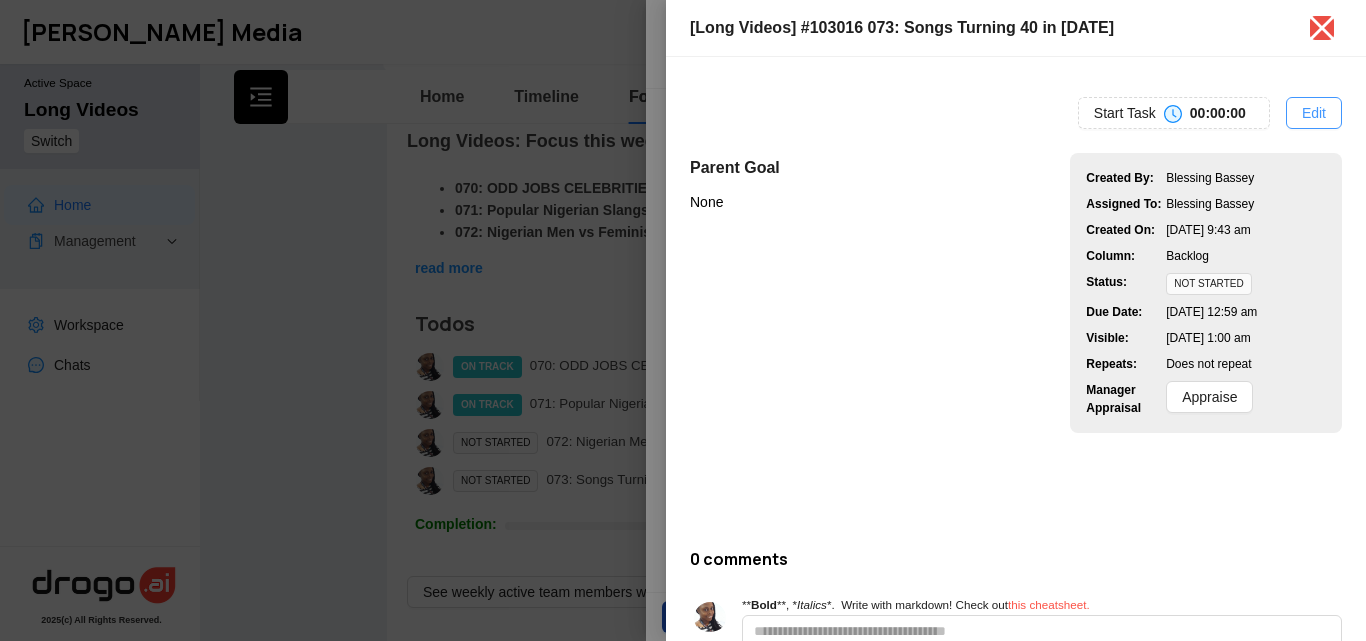 click on "Edit" at bounding box center (1314, 113) 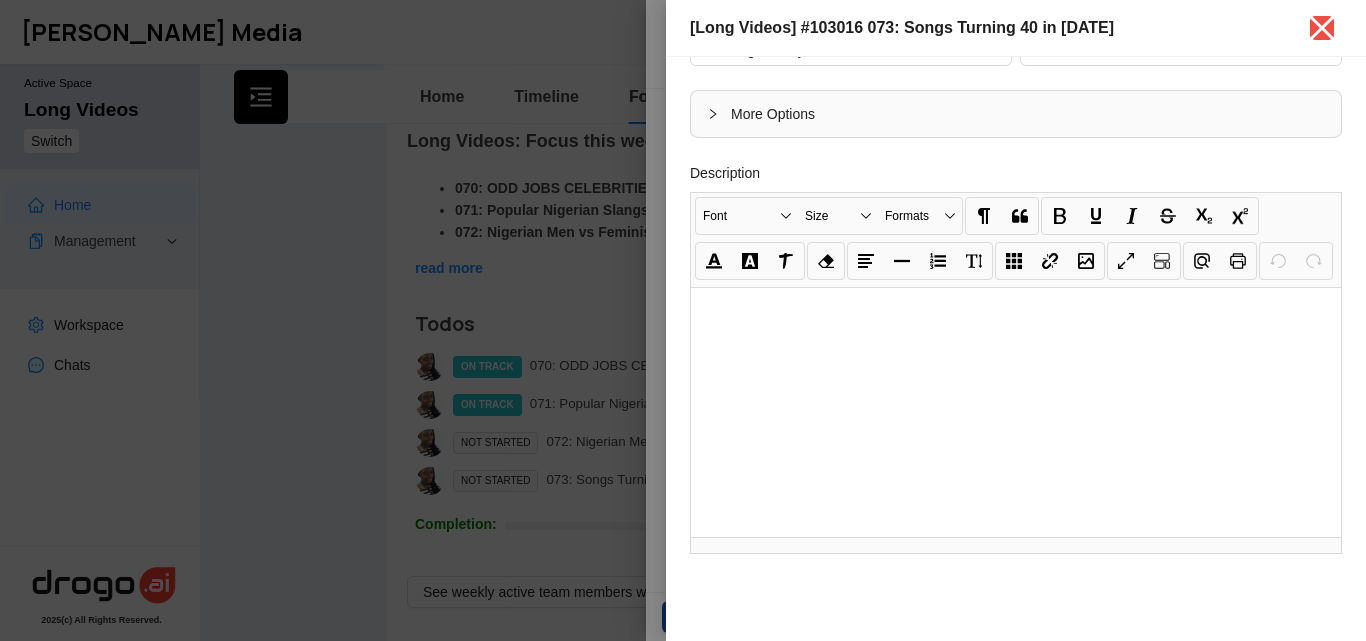scroll, scrollTop: 299, scrollLeft: 0, axis: vertical 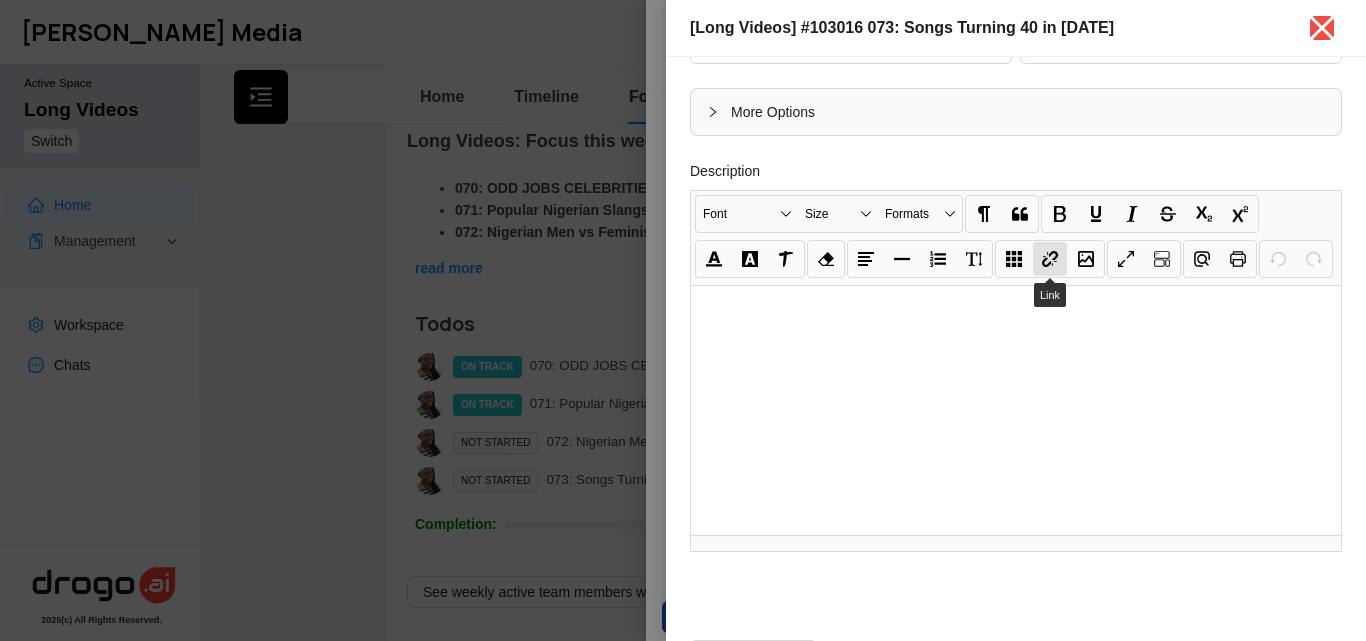click on "Link" at bounding box center (1050, 259) 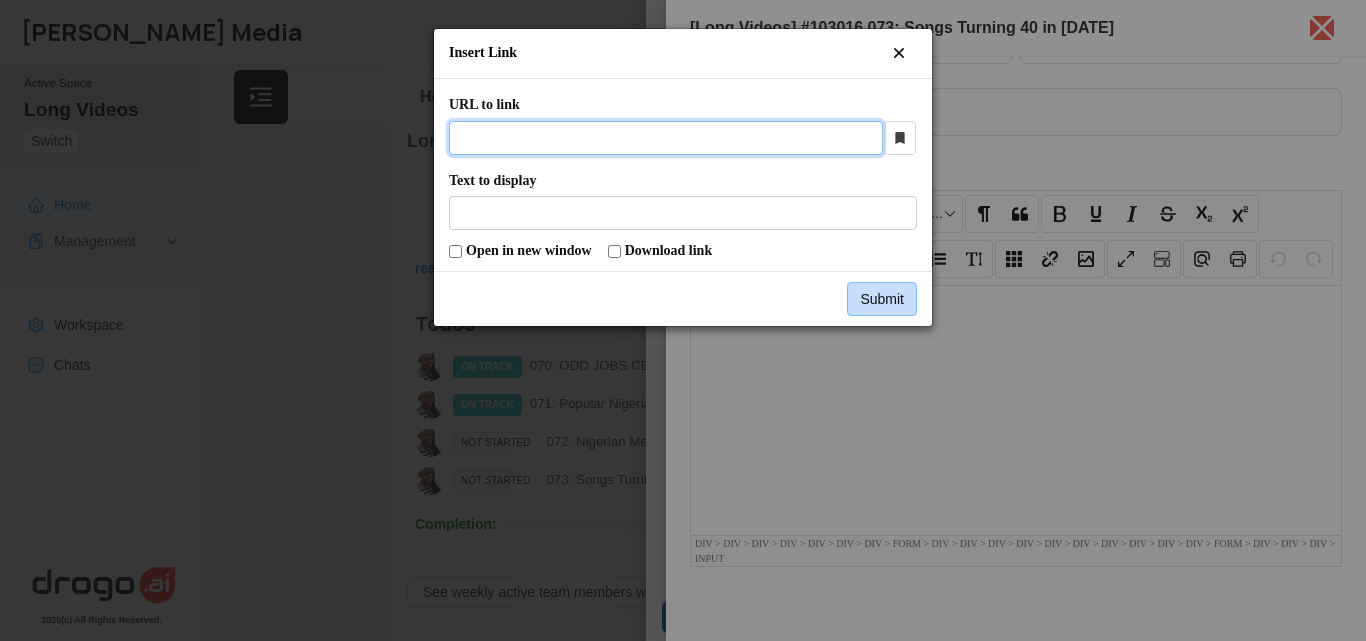 paste on "**********" 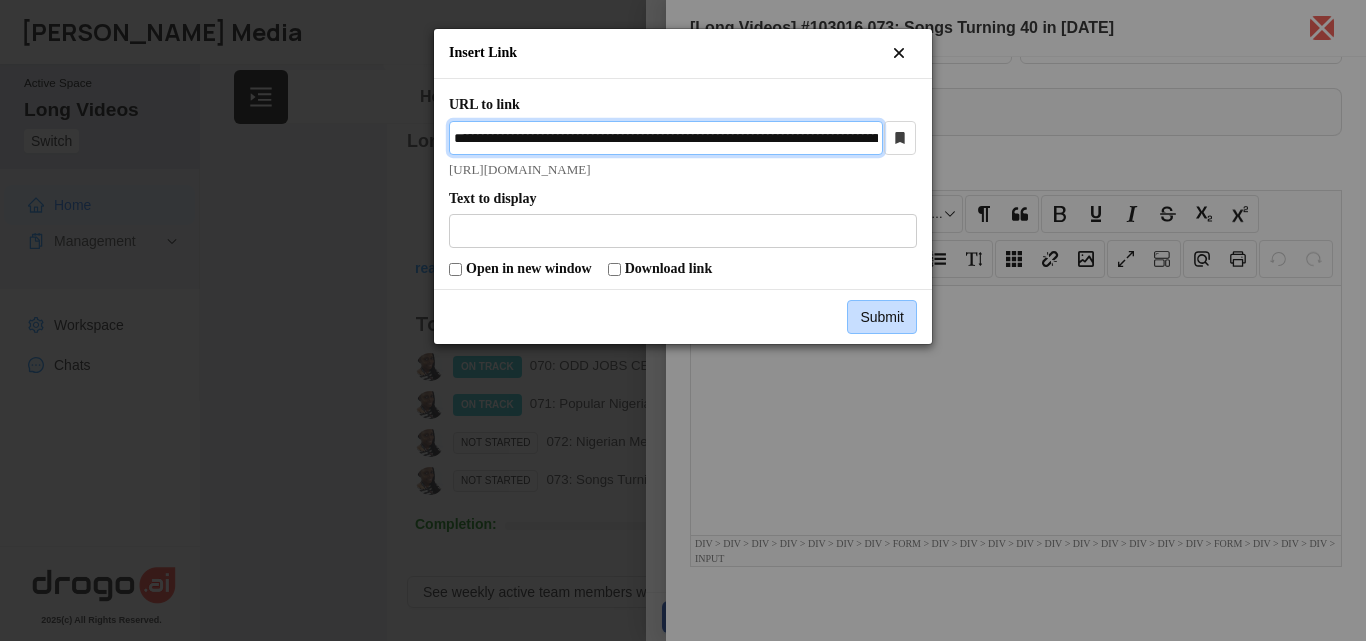 scroll, scrollTop: 0, scrollLeft: 321, axis: horizontal 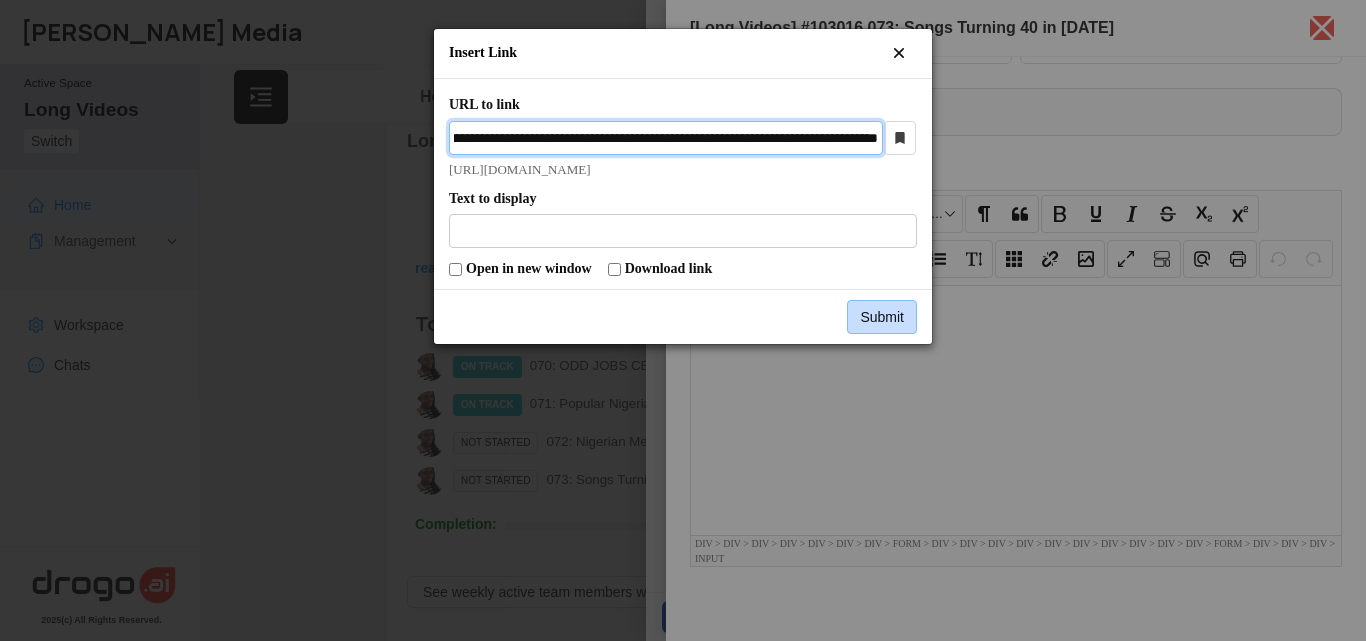 type on "**********" 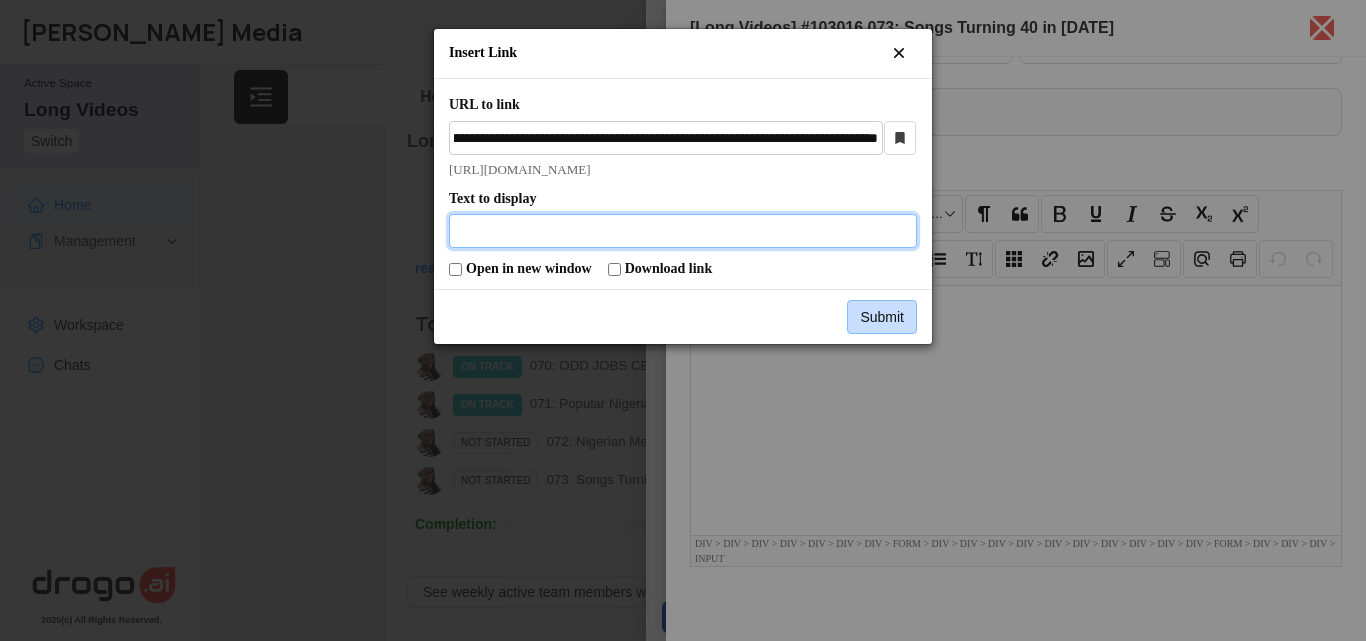 scroll, scrollTop: 0, scrollLeft: 0, axis: both 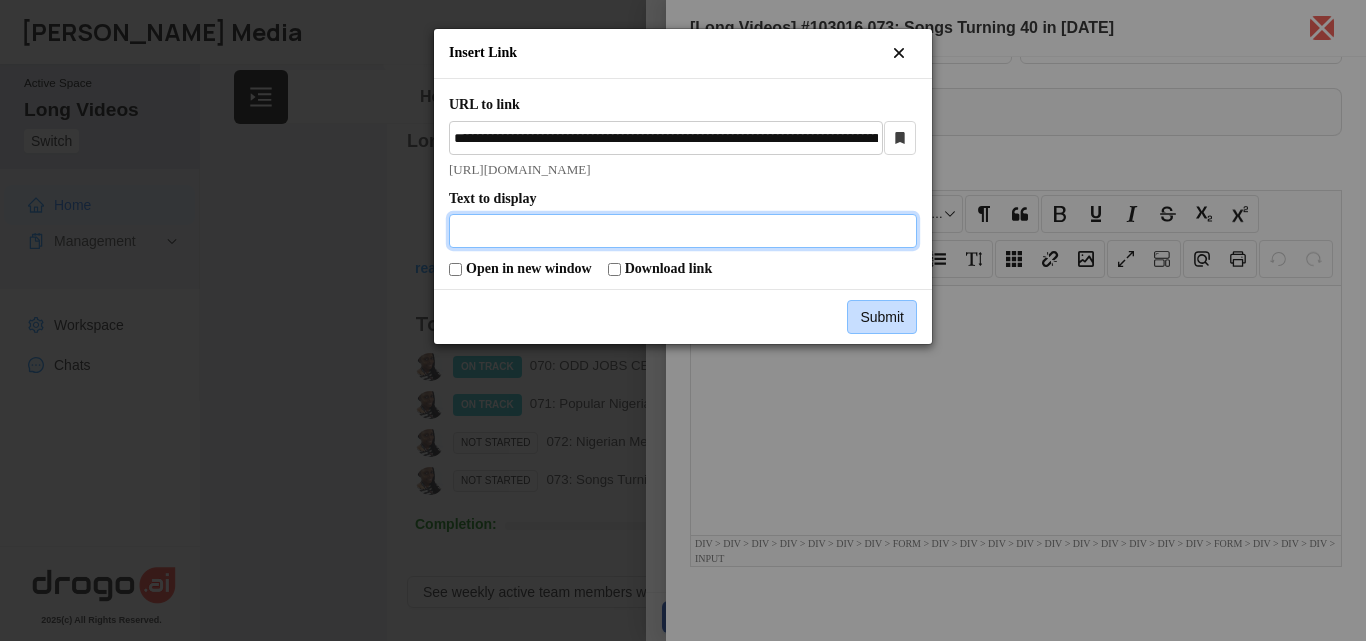 click at bounding box center [683, 231] 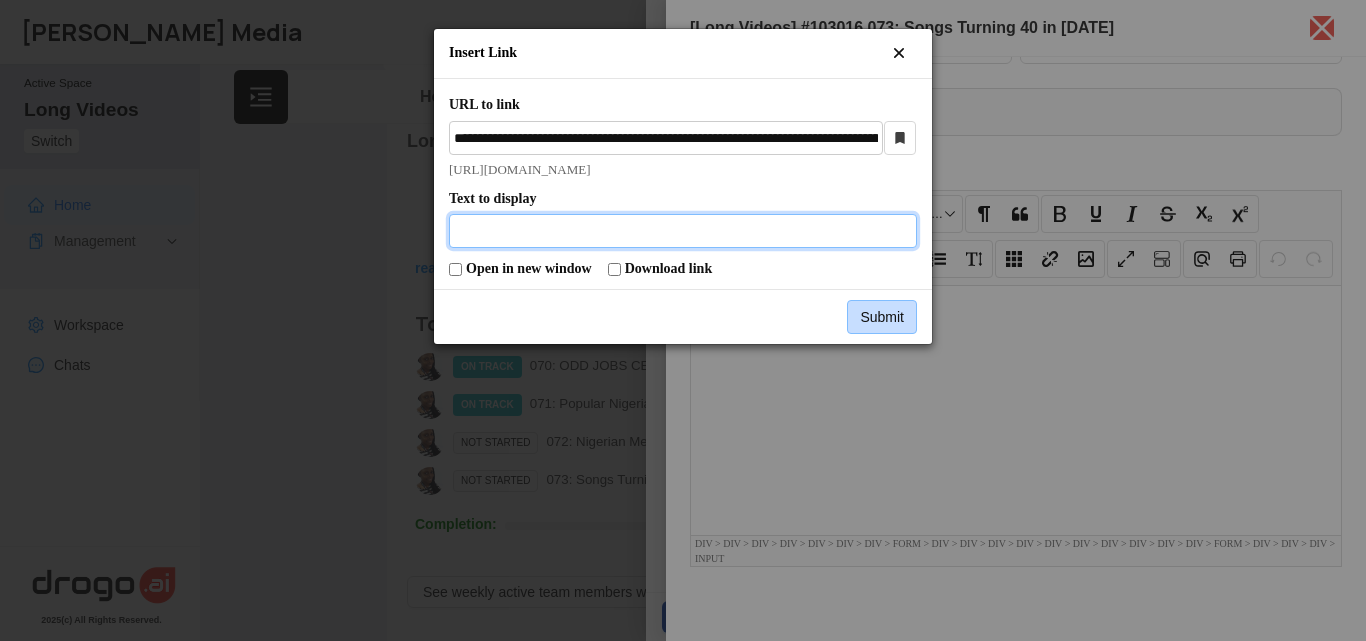 paste on "**********" 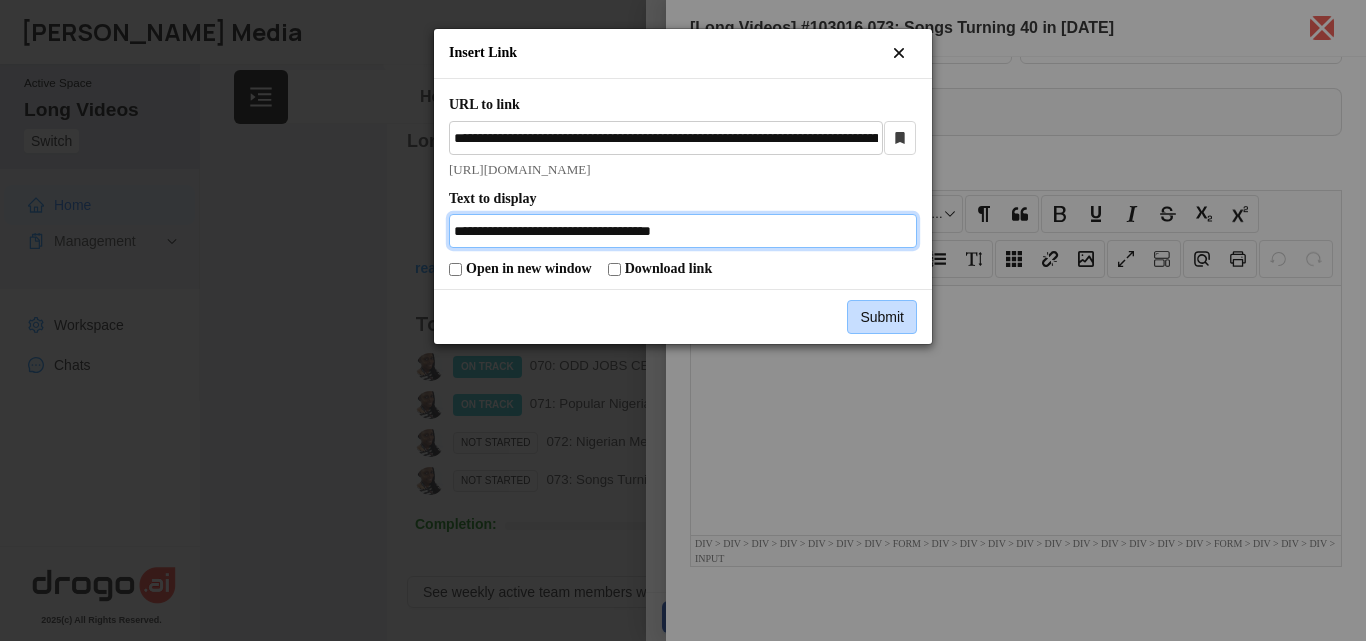 type on "**********" 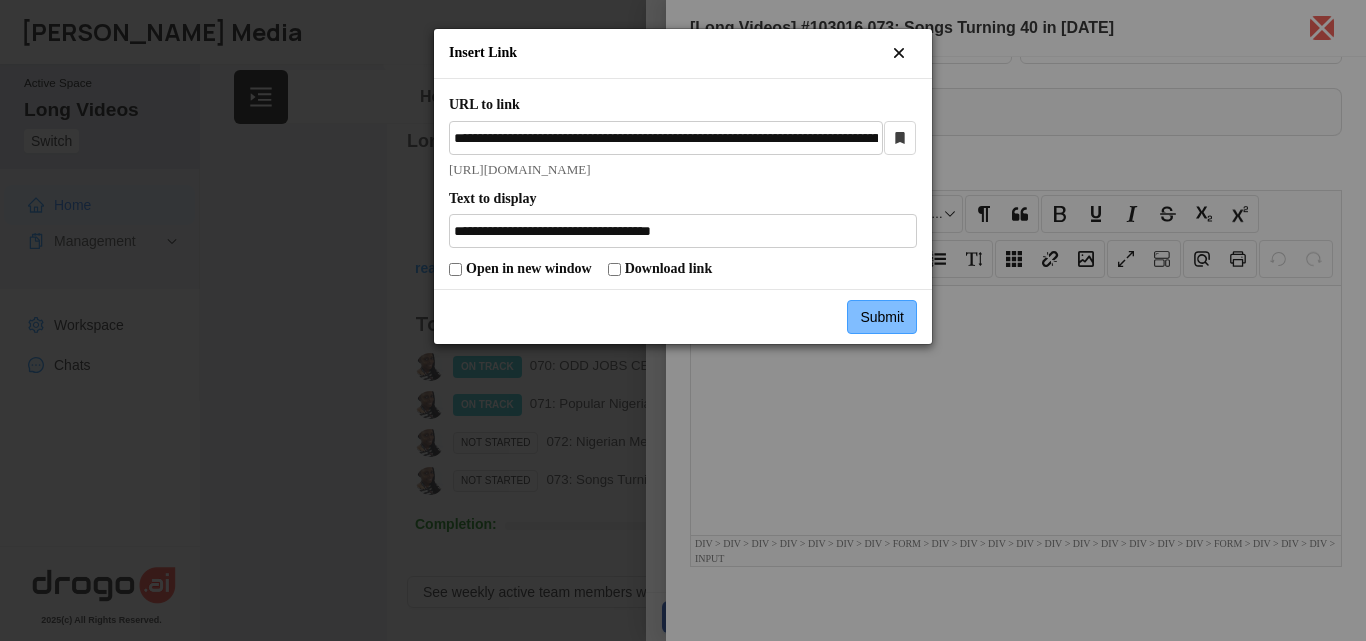 click on "Submit" at bounding box center [882, 317] 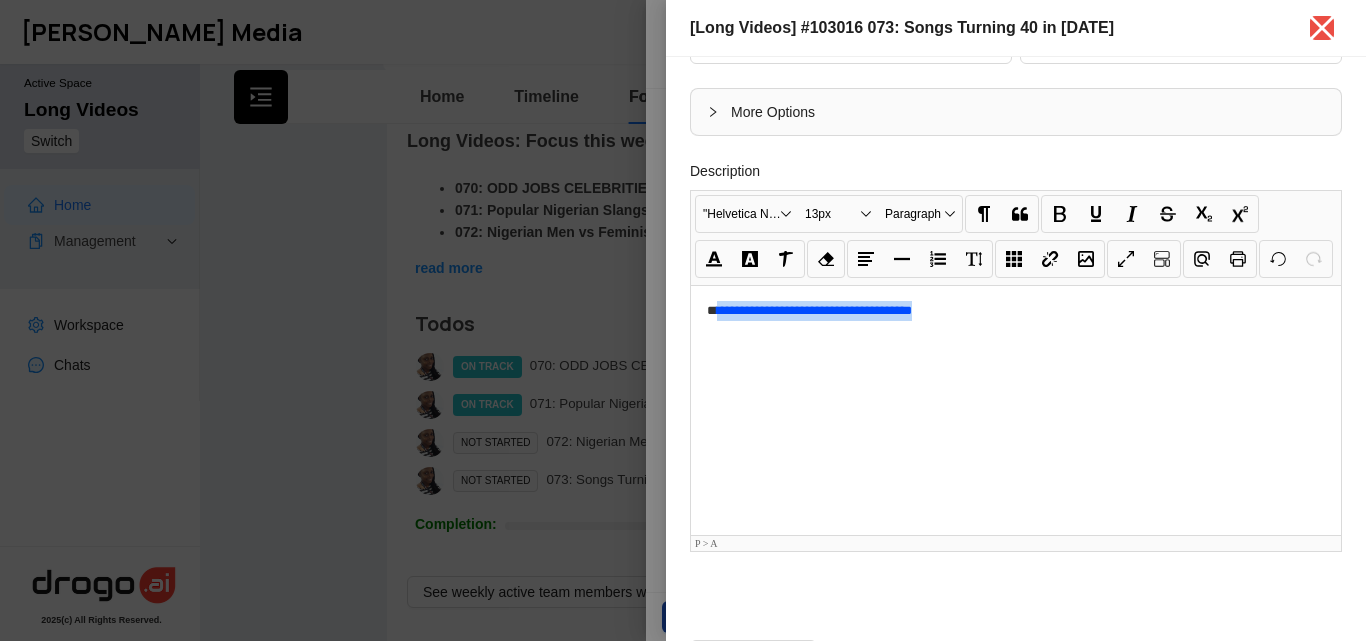 click on "**********" at bounding box center (1016, 410) 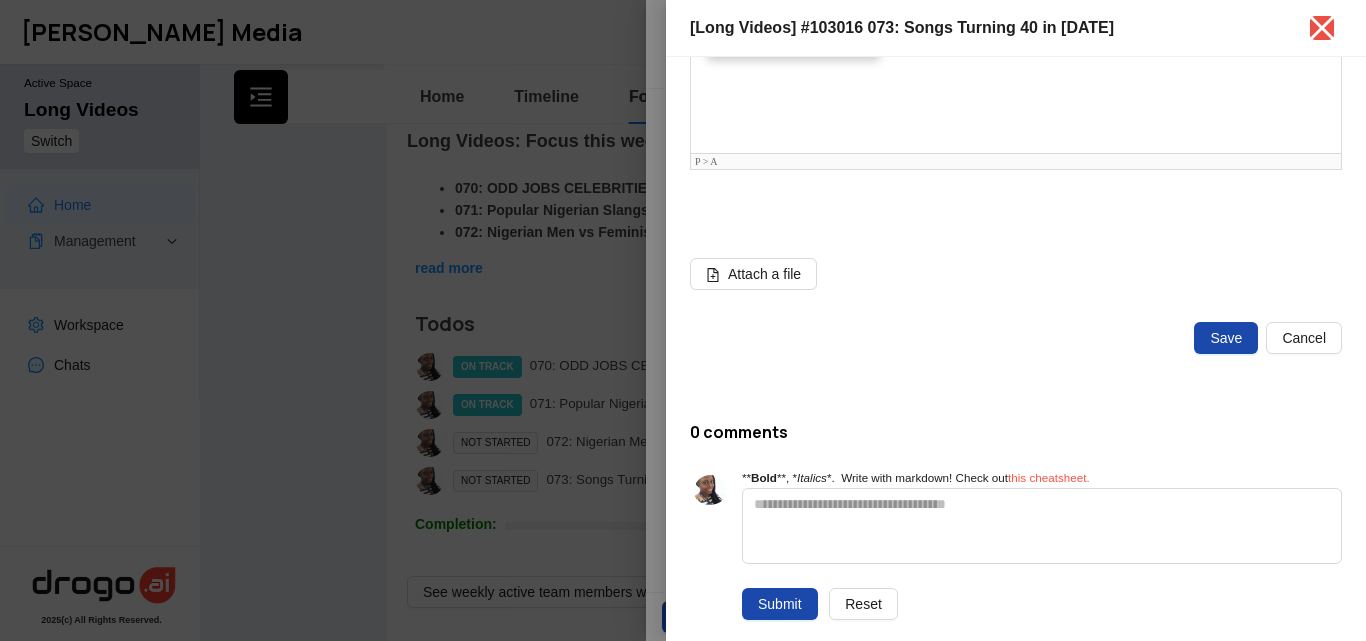 scroll, scrollTop: 784, scrollLeft: 0, axis: vertical 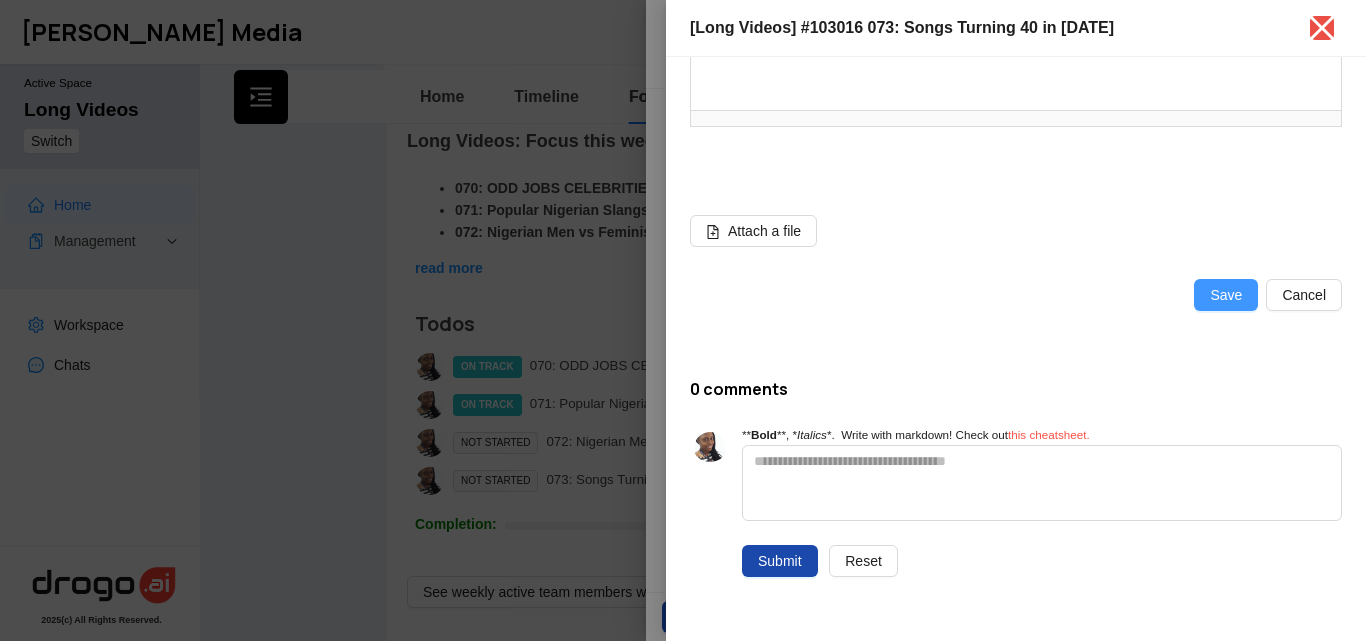 click on "Save" at bounding box center [1226, 295] 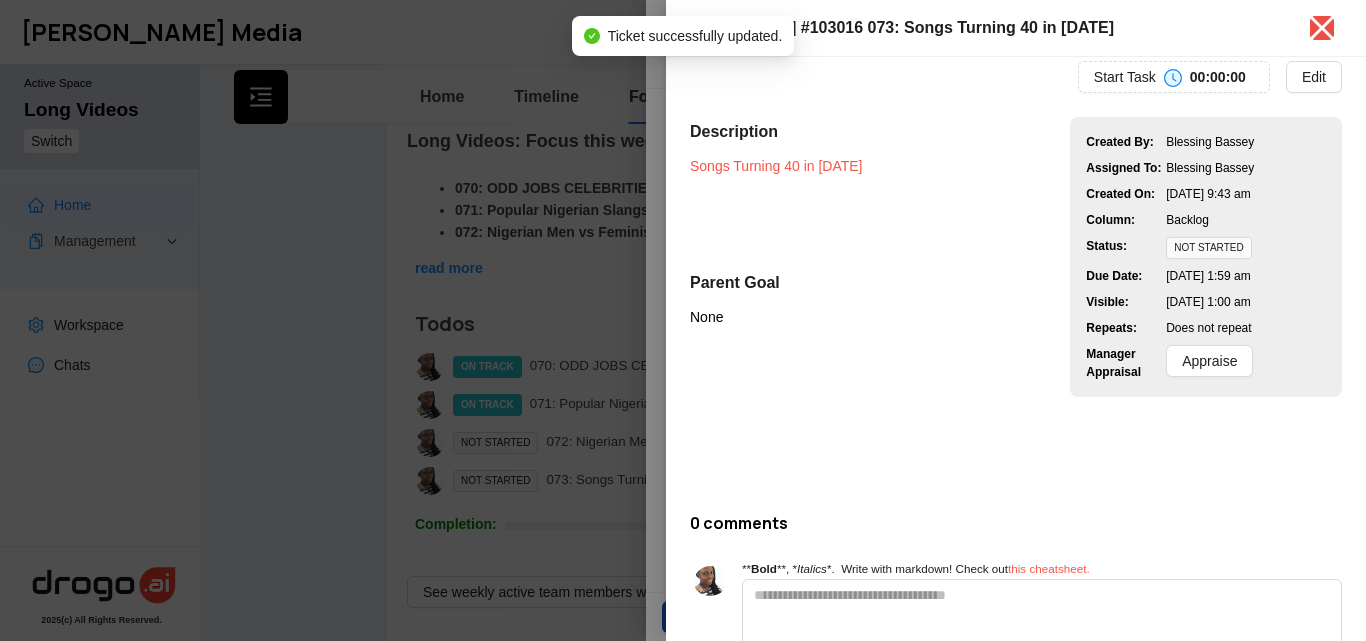 scroll, scrollTop: 35, scrollLeft: 0, axis: vertical 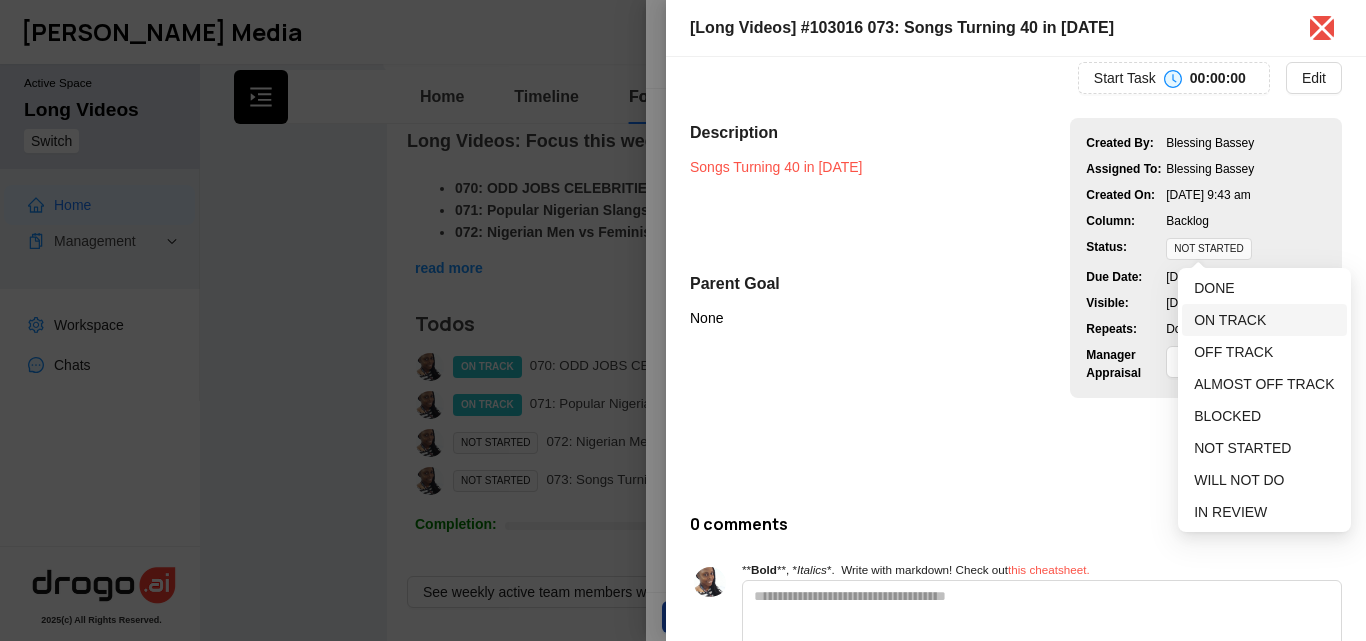 click on "ON TRACK" at bounding box center [1230, 320] 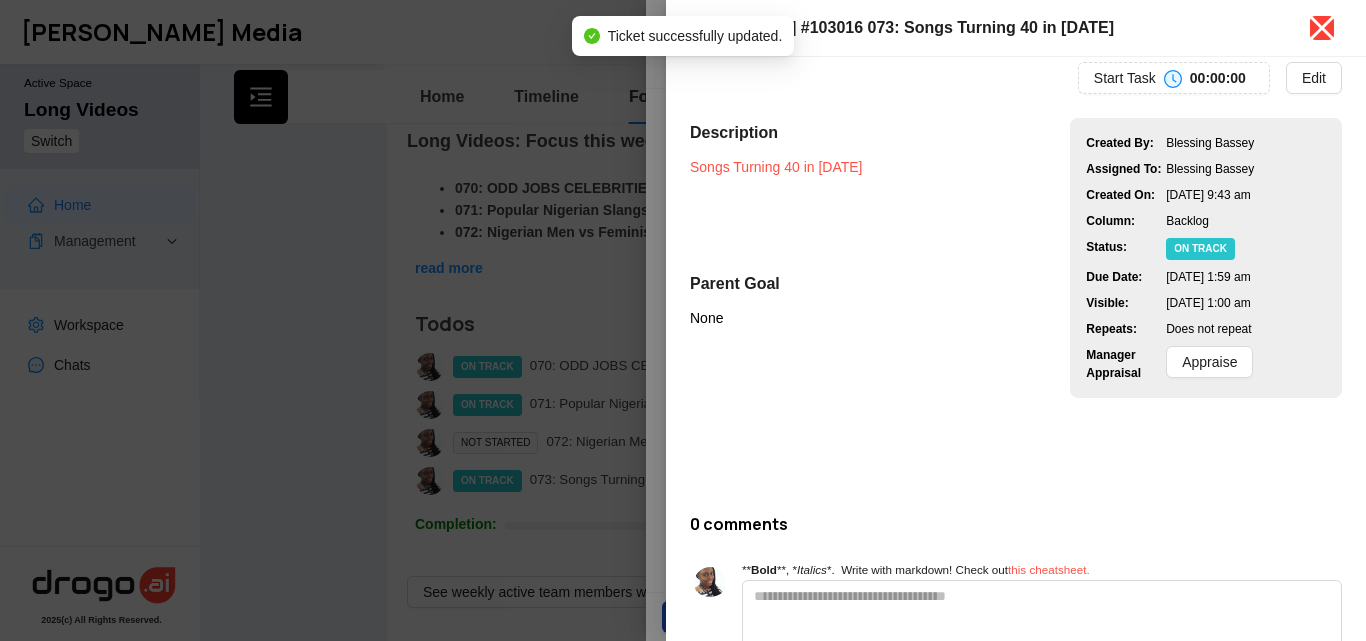 click 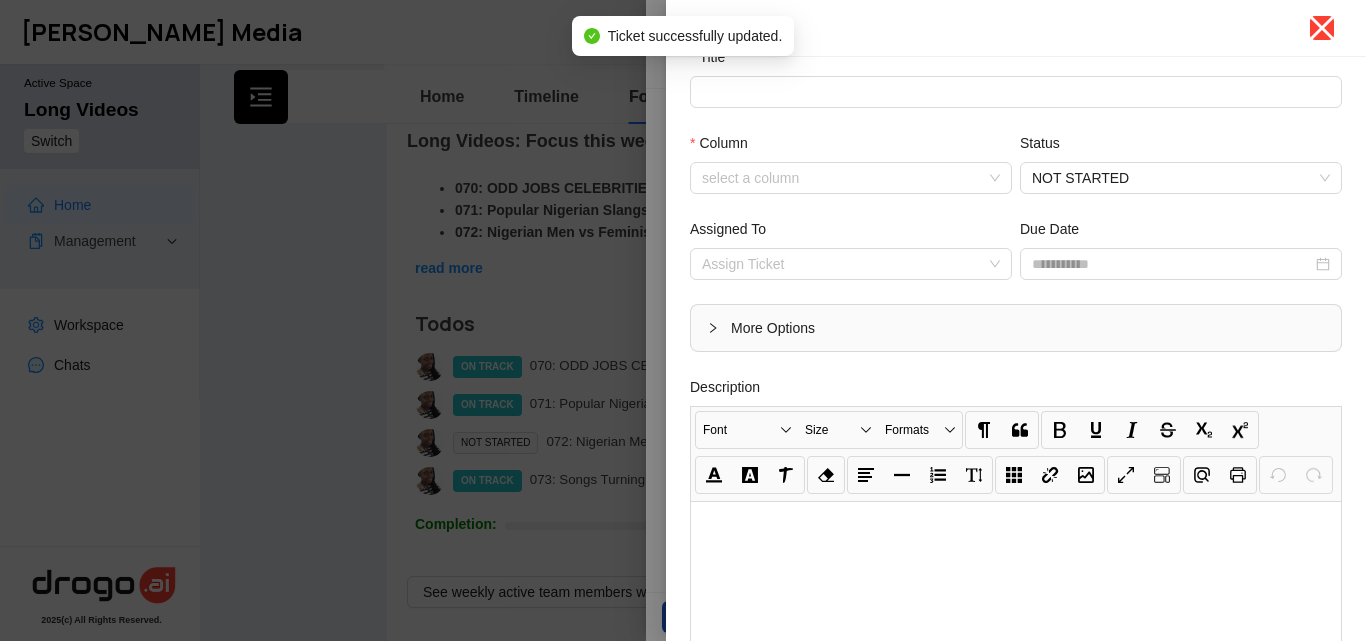 scroll, scrollTop: 0, scrollLeft: 0, axis: both 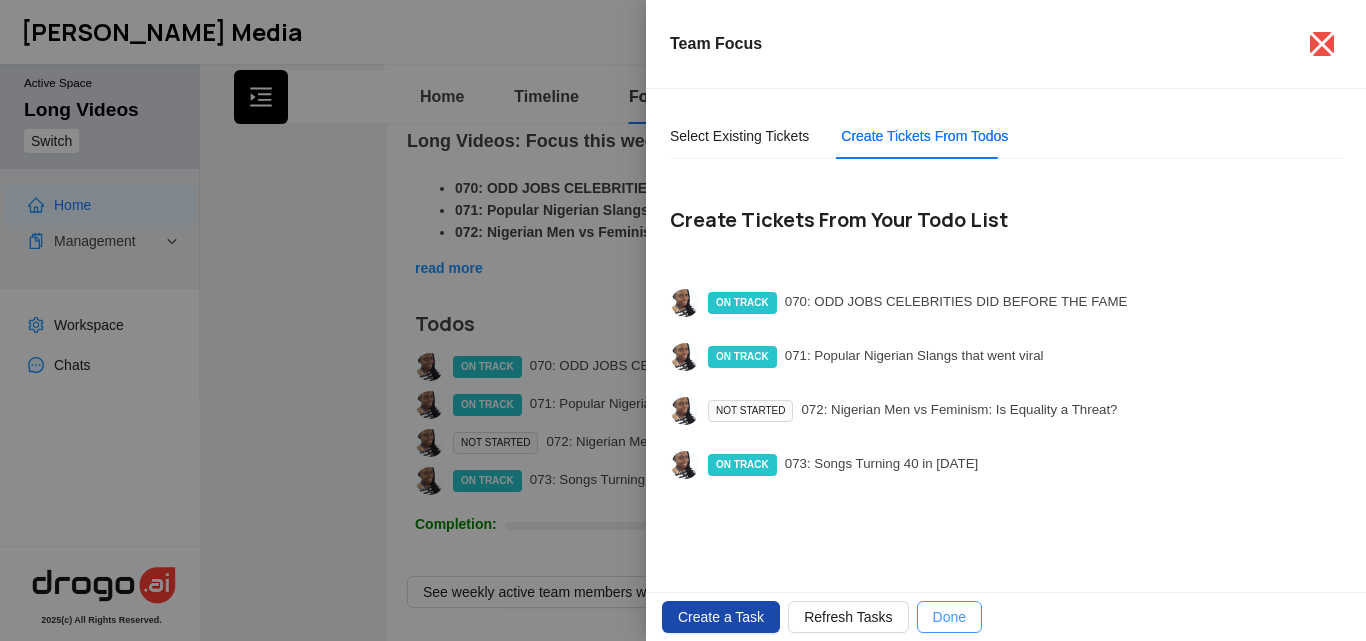 click on "Done" at bounding box center (949, 617) 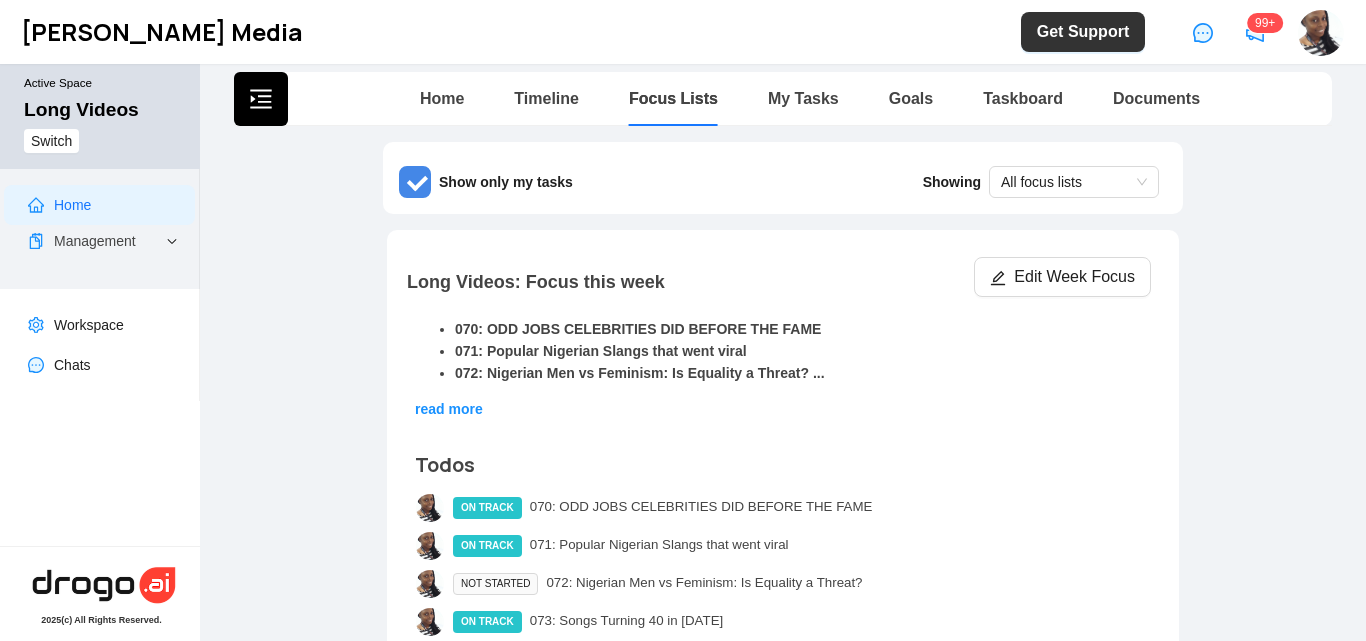 scroll, scrollTop: 0, scrollLeft: 0, axis: both 